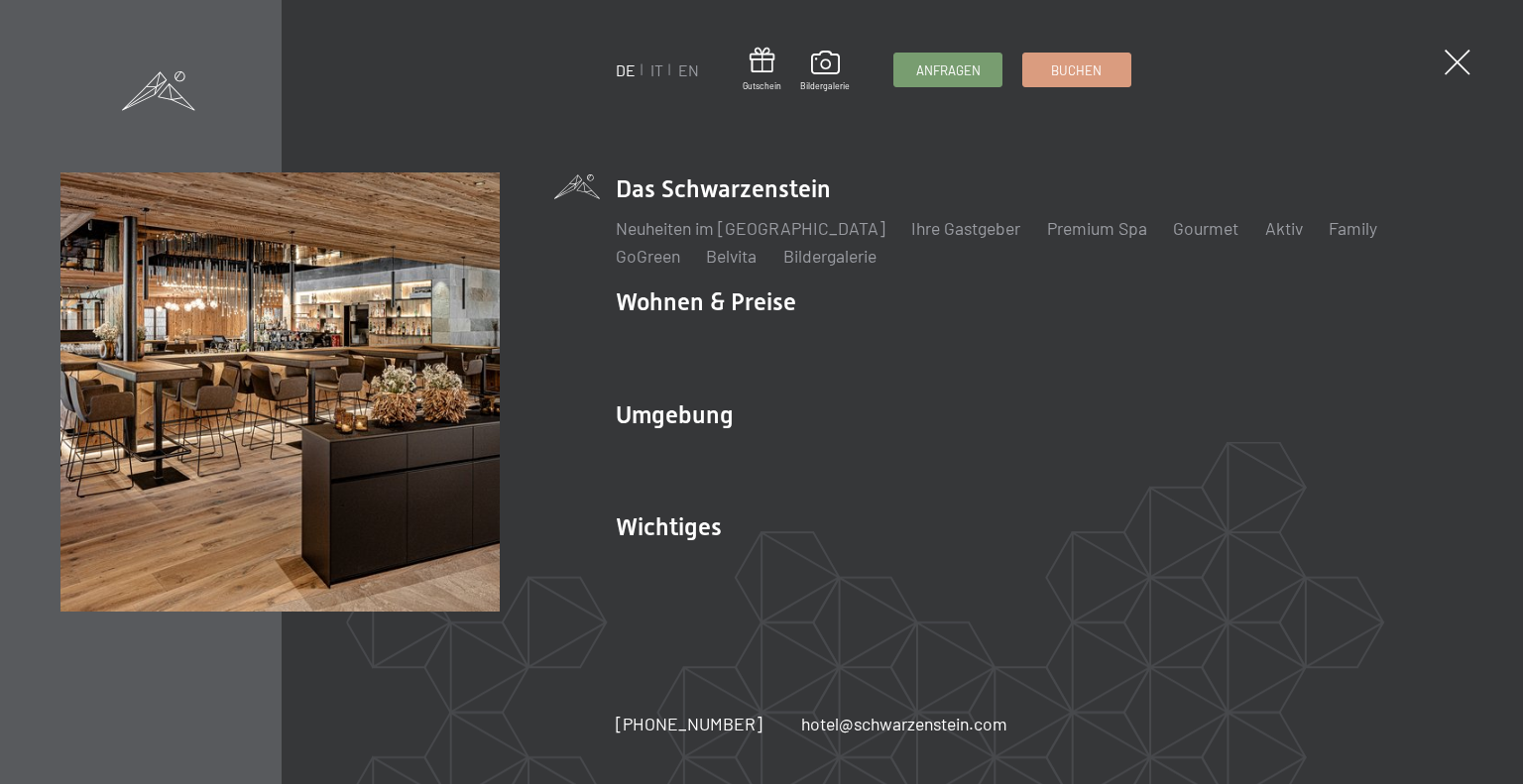 scroll, scrollTop: 0, scrollLeft: 0, axis: both 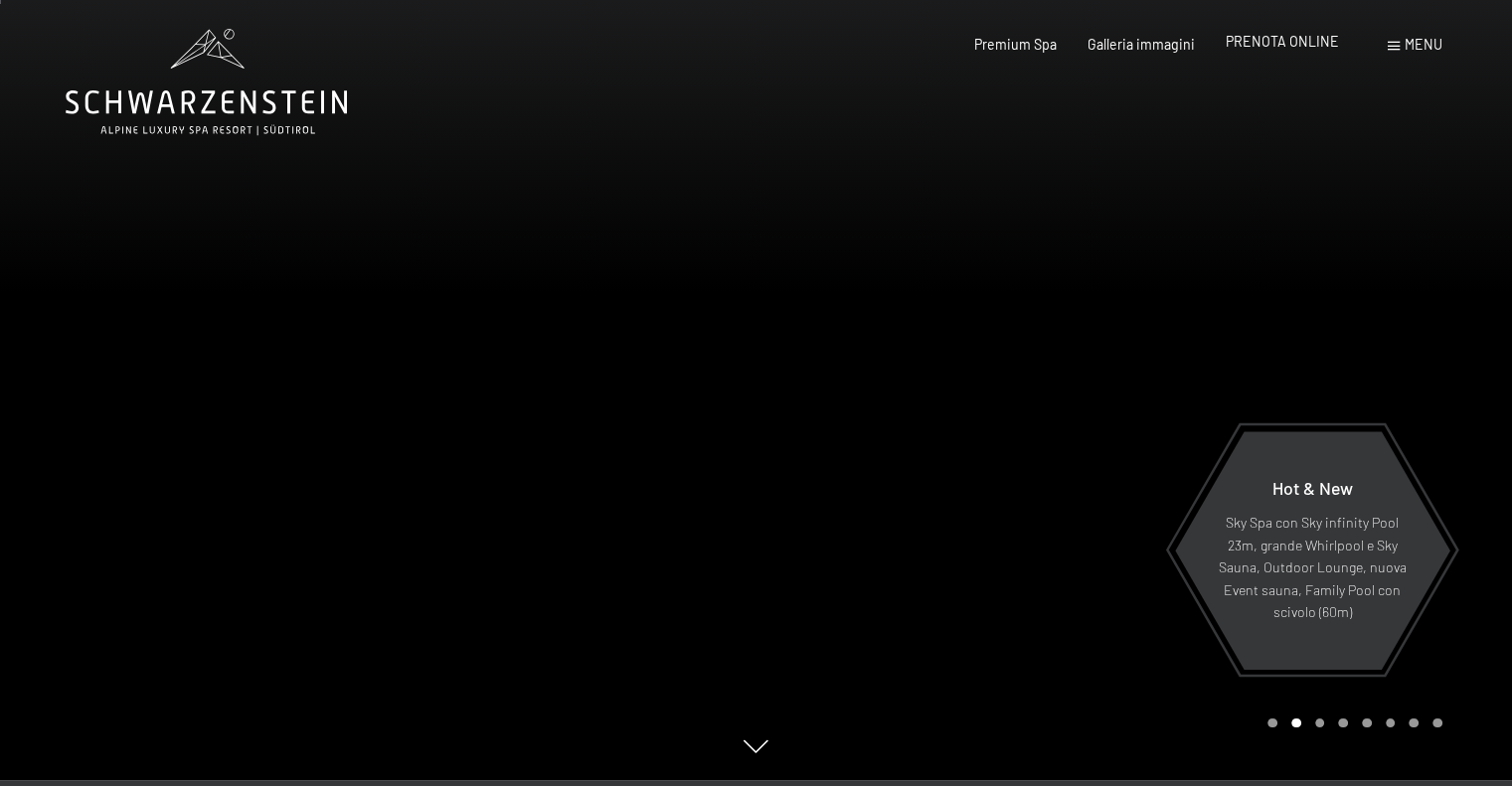 click on "PRENOTA ONLINE" at bounding box center (1282, 41) 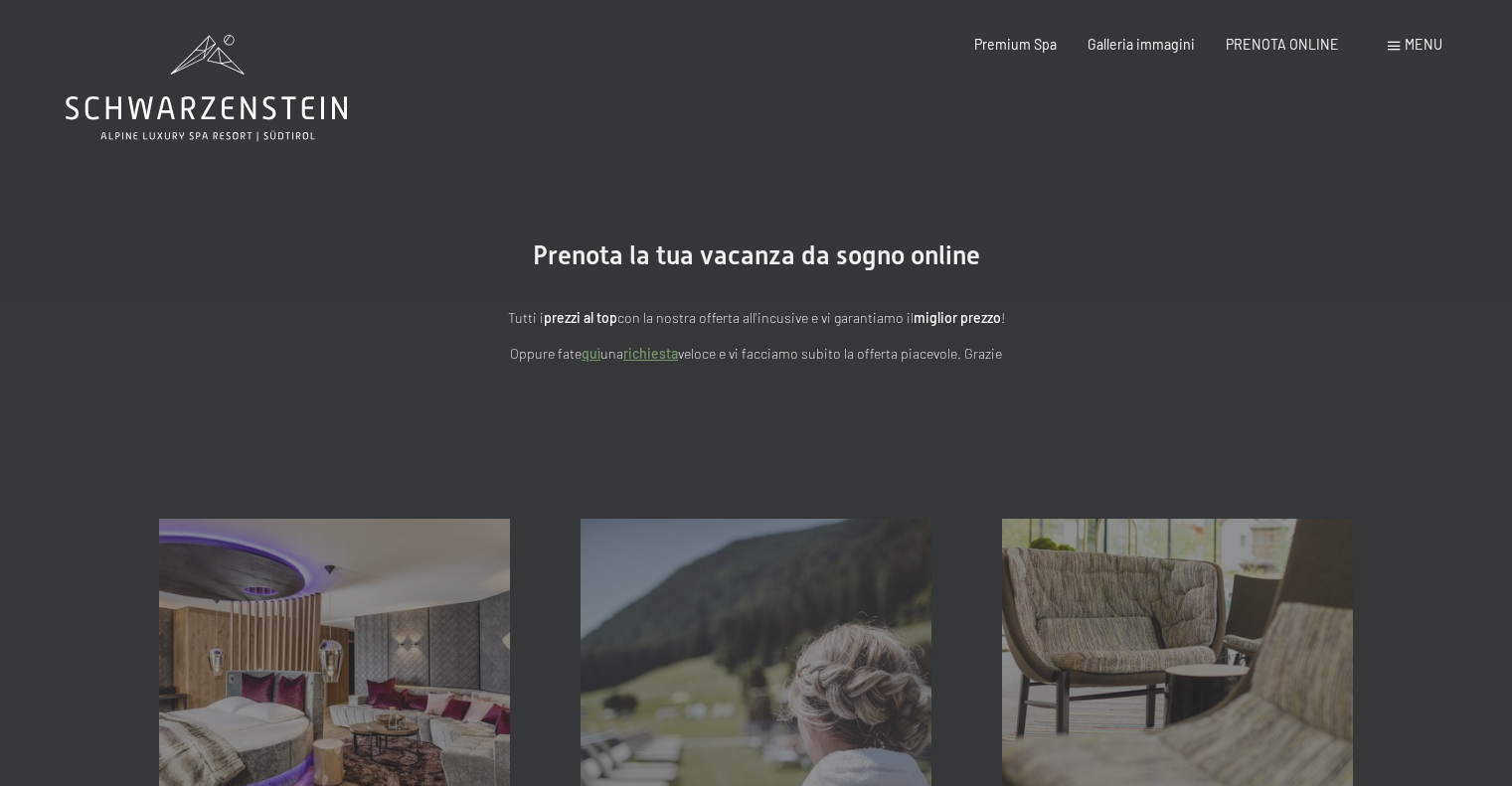 scroll, scrollTop: 0, scrollLeft: 0, axis: both 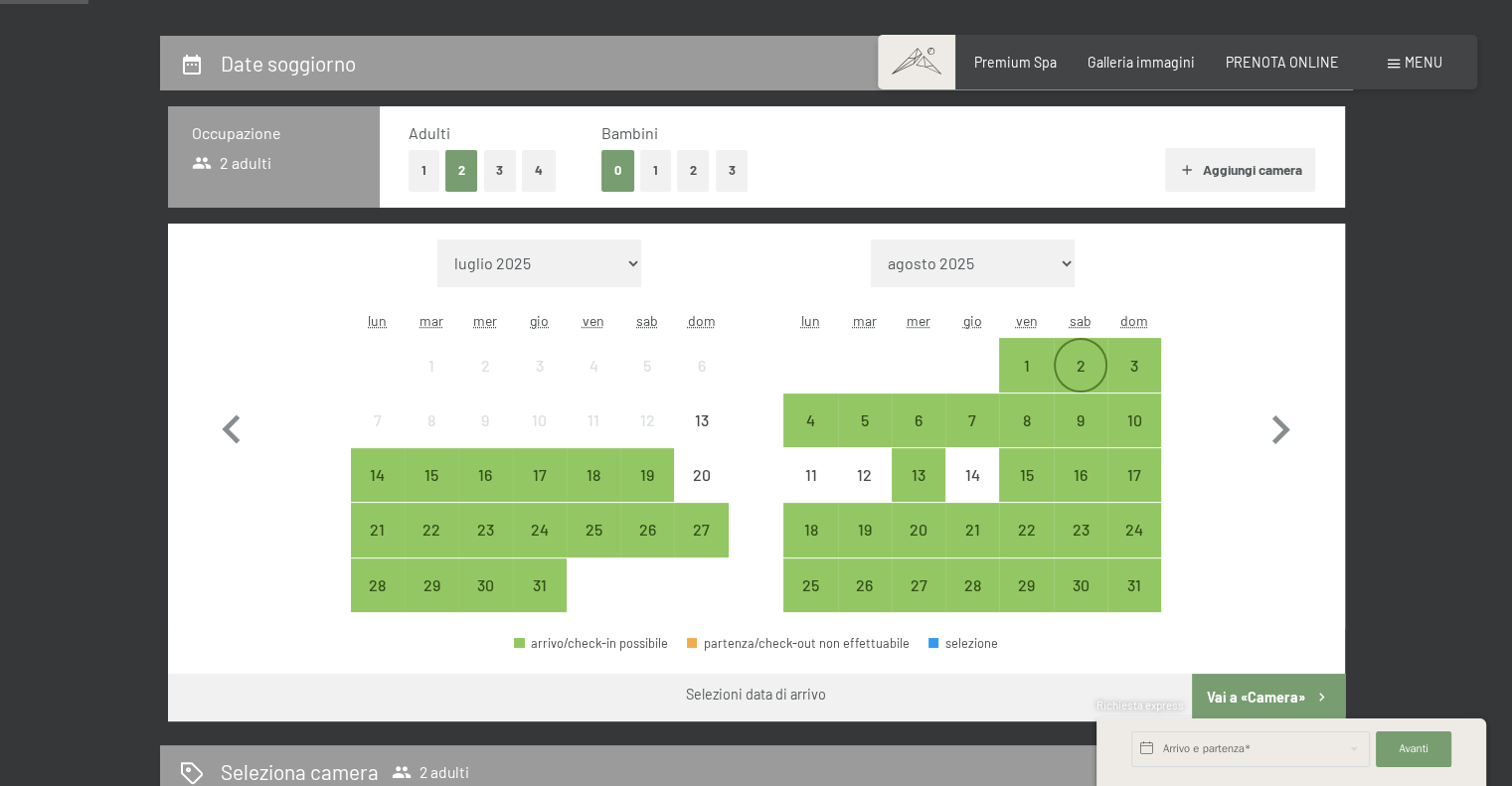 click on "2" at bounding box center [1081, 383] 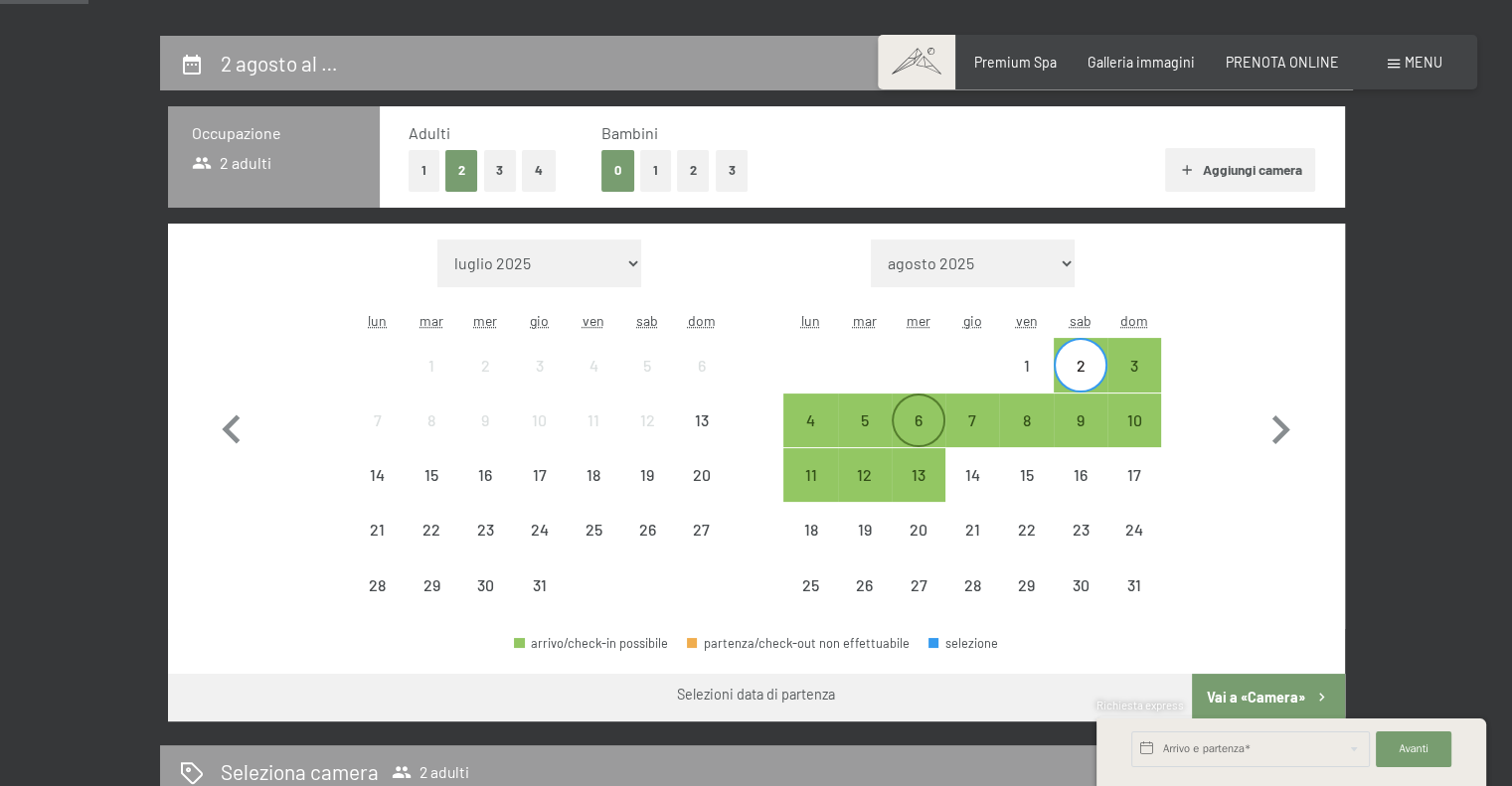 click on "6" at bounding box center [919, 420] 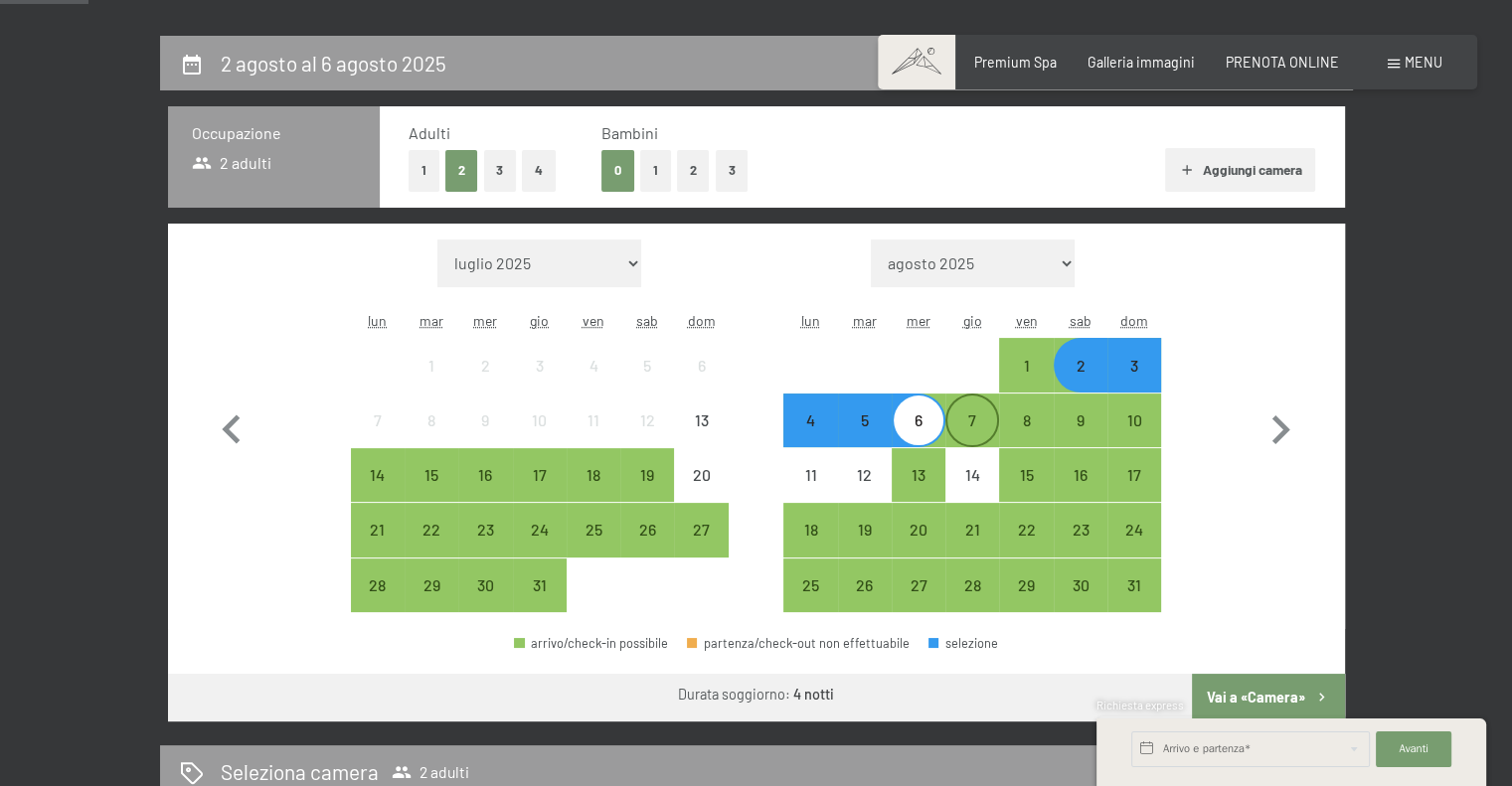 click on "7" at bounding box center (972, 437) 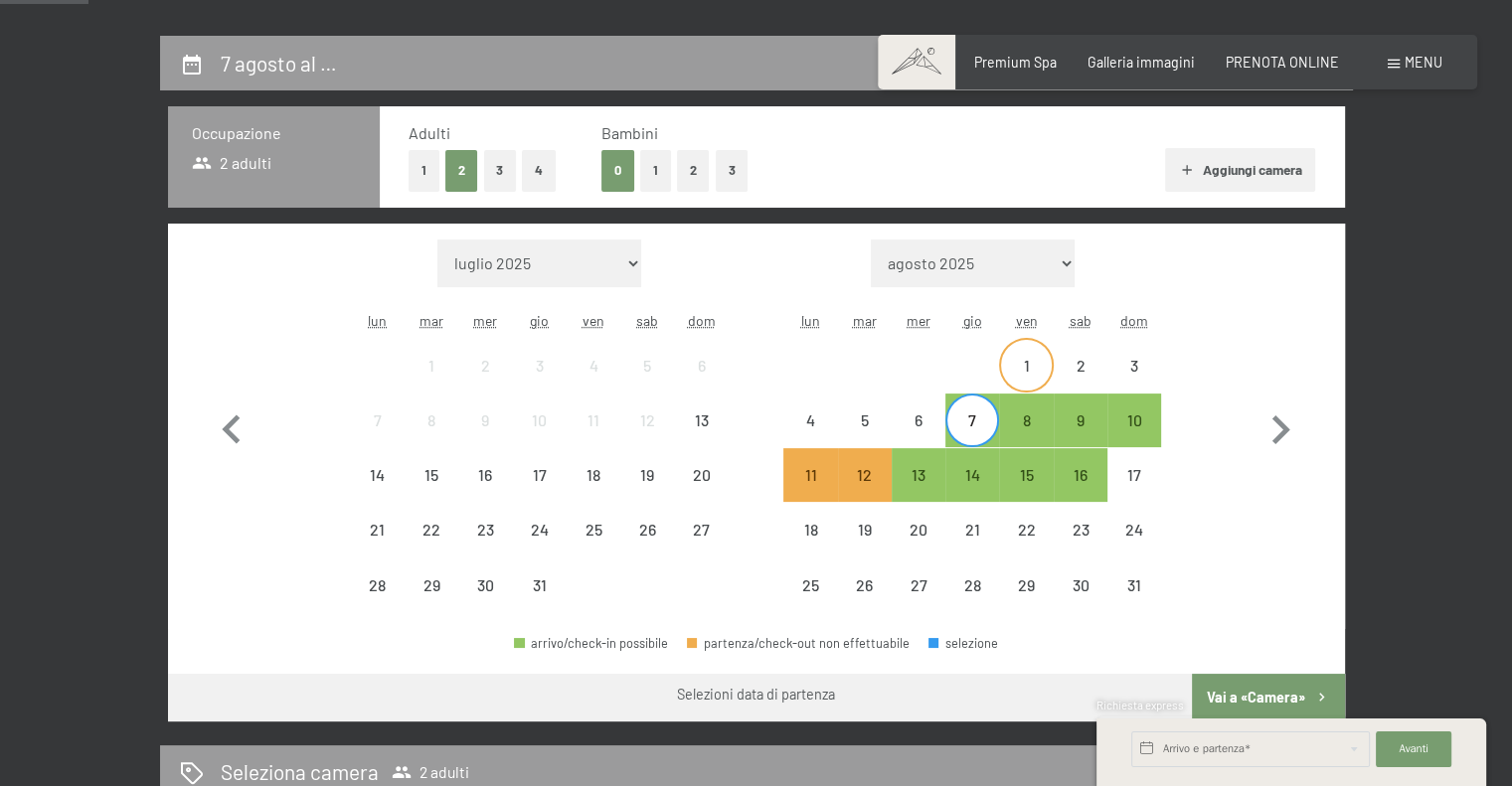 click on "1" at bounding box center [1026, 383] 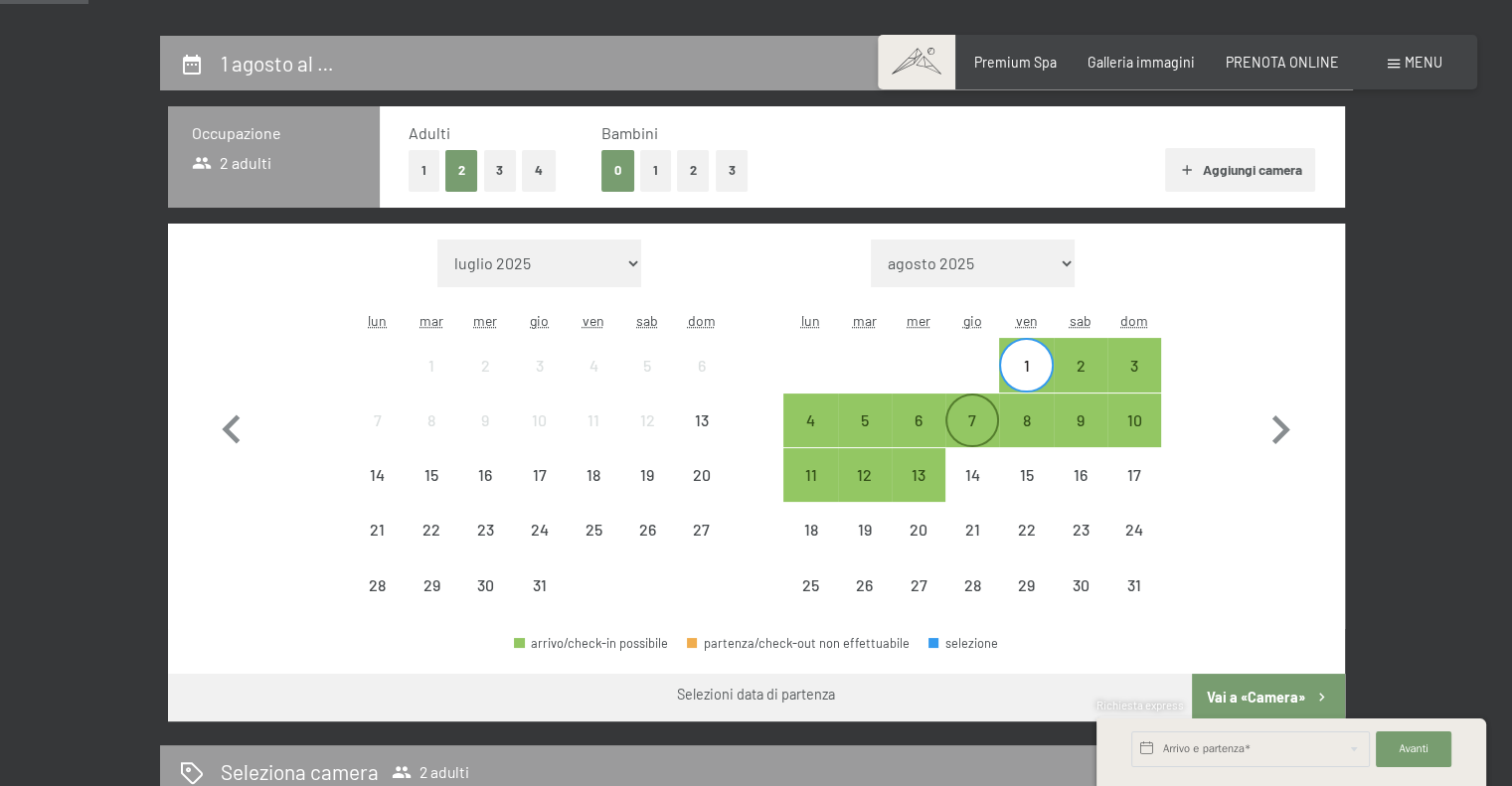 drag, startPoint x: 954, startPoint y: 439, endPoint x: 968, endPoint y: 428, distance: 17.804494 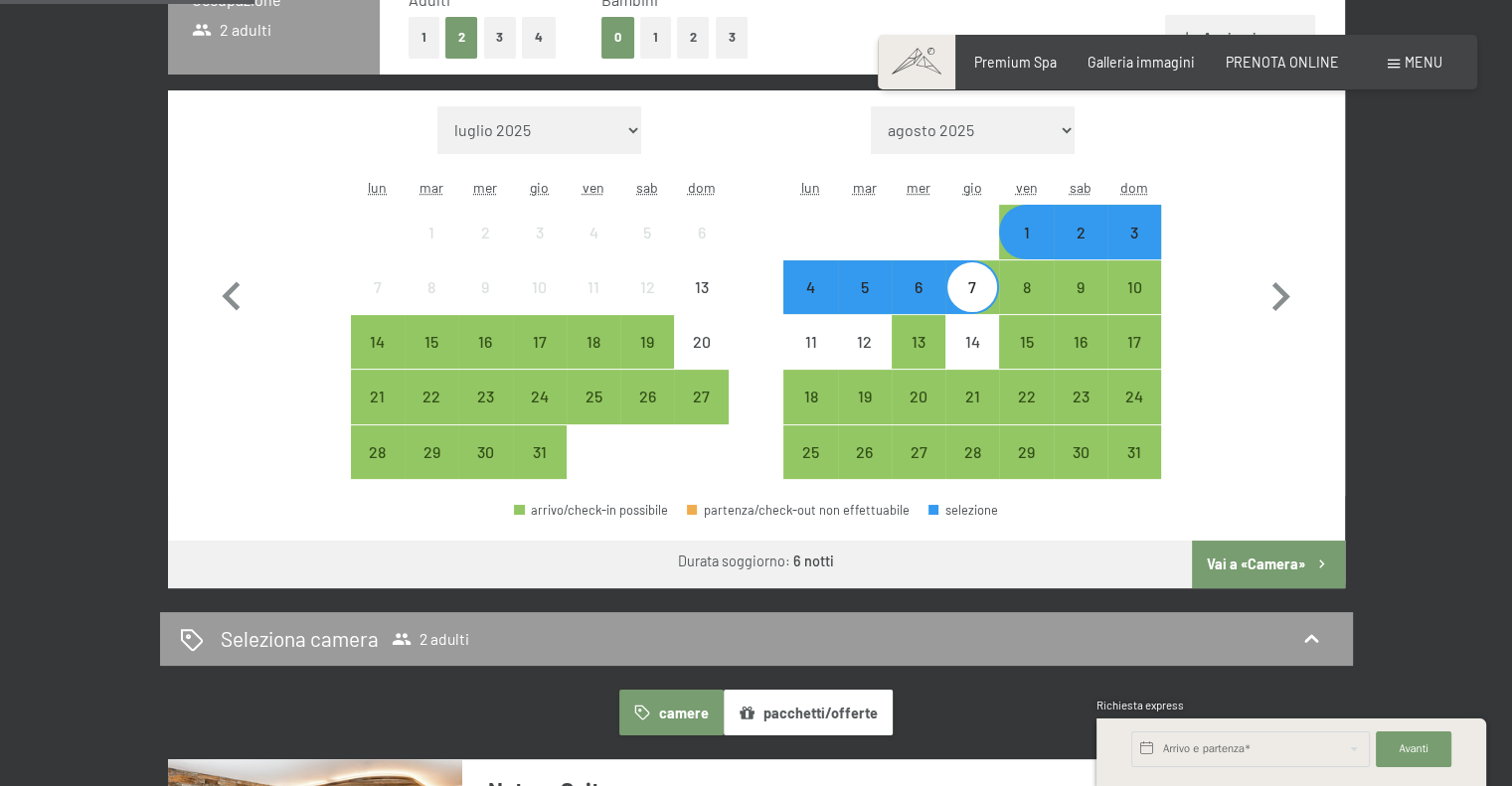 scroll, scrollTop: 559, scrollLeft: 0, axis: vertical 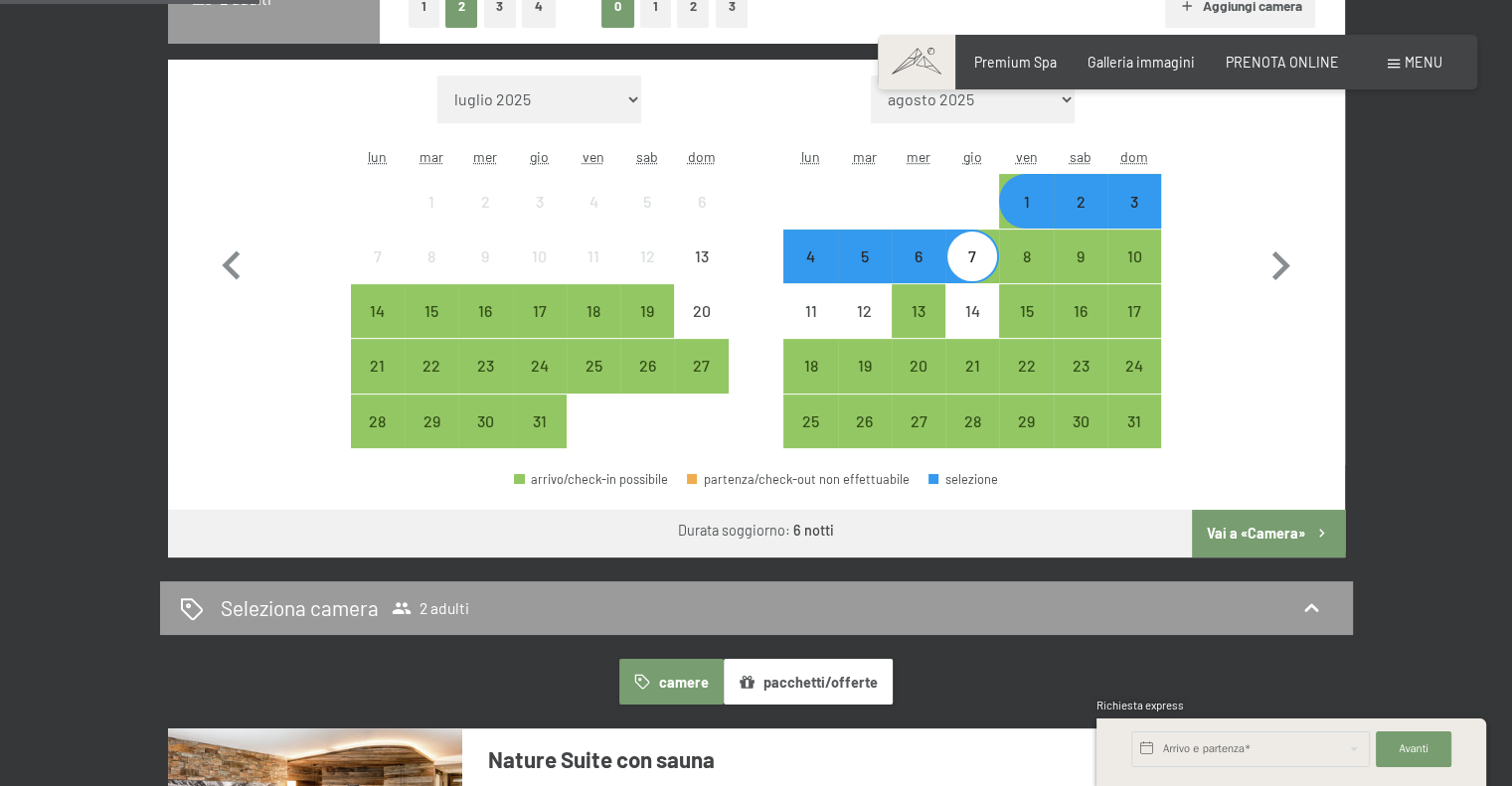 click on "sab" at bounding box center (1081, 157) 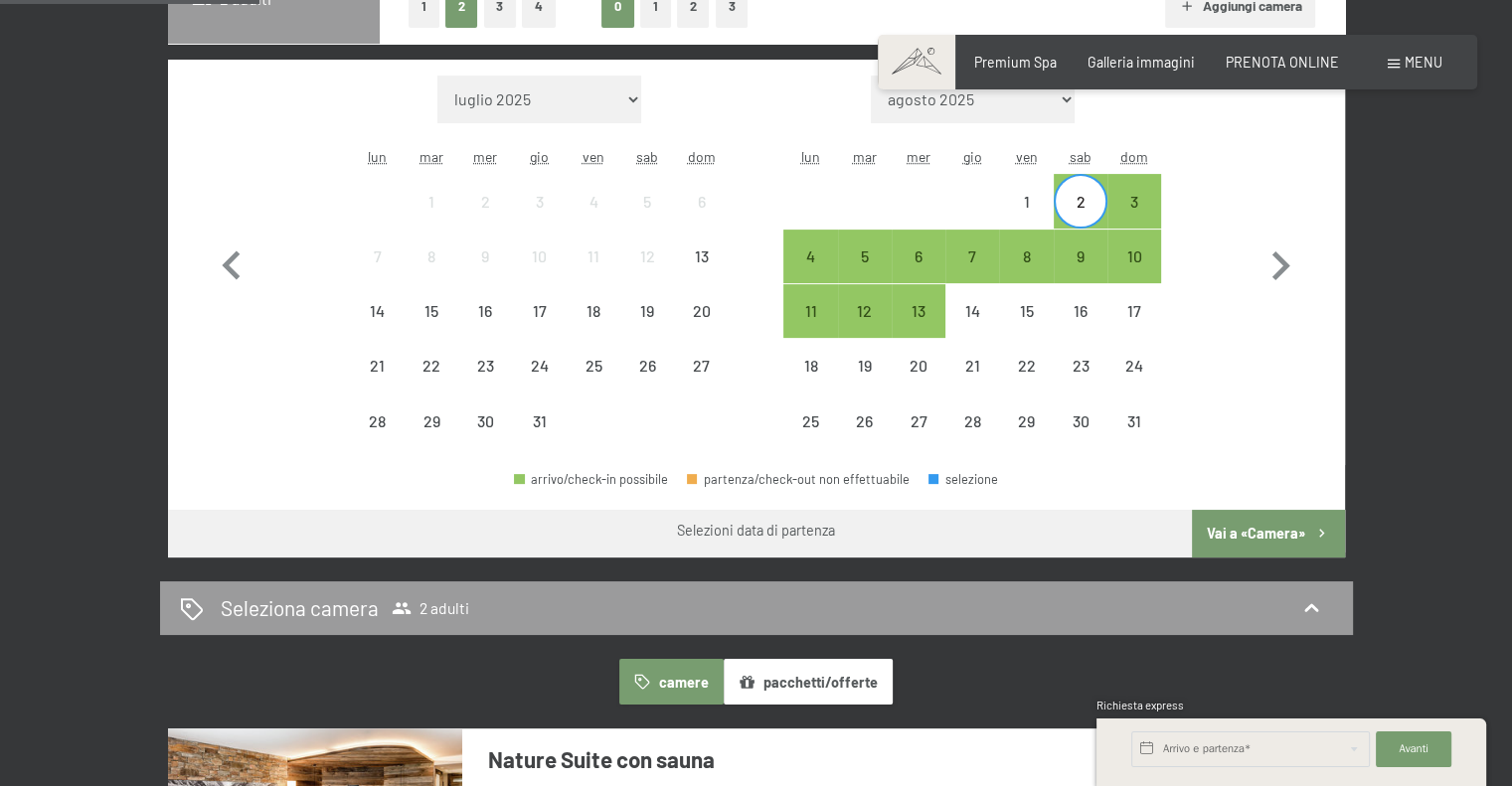 click on "2" at bounding box center [1081, 201] 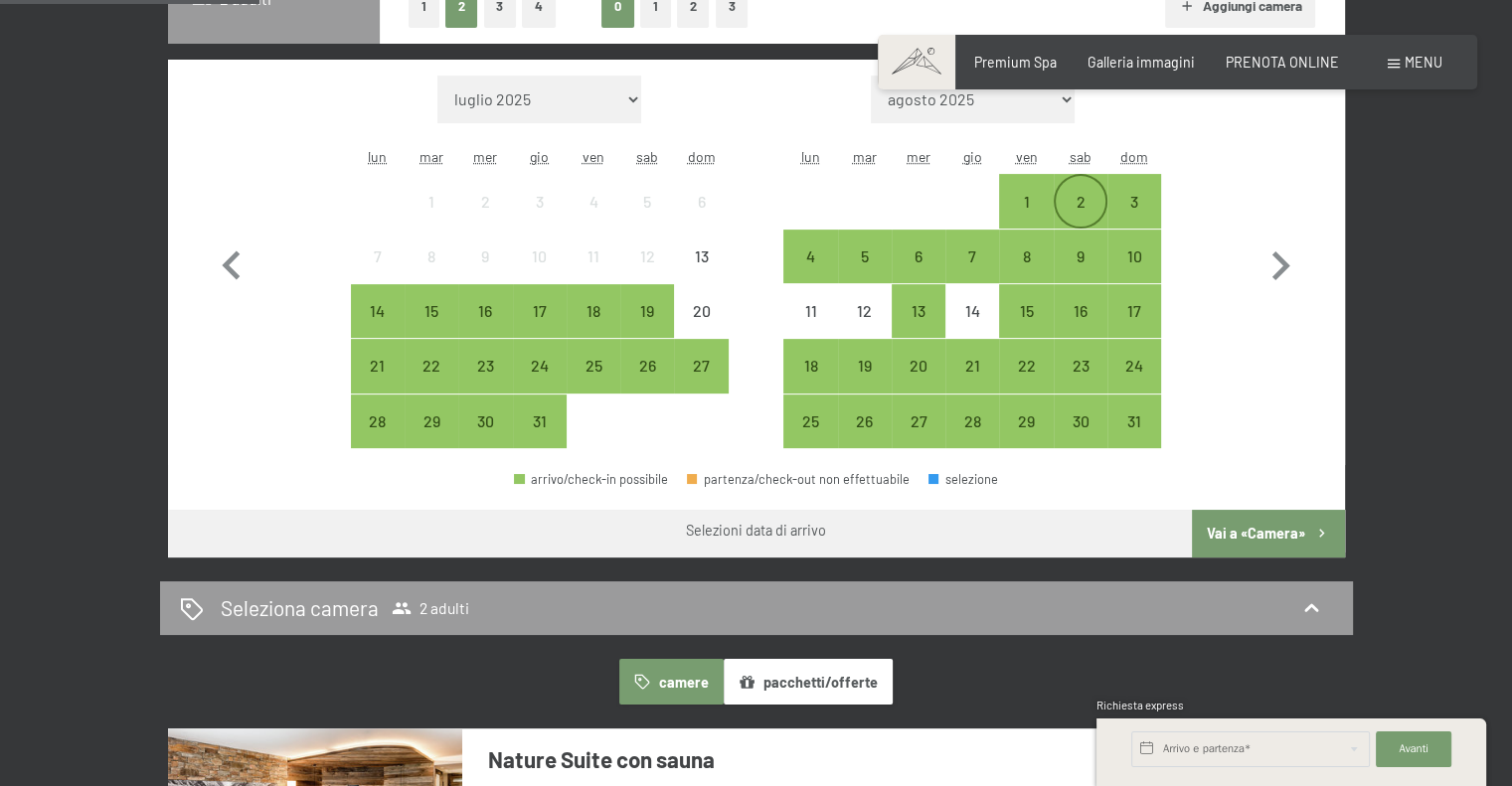 click on "2" at bounding box center (1081, 201) 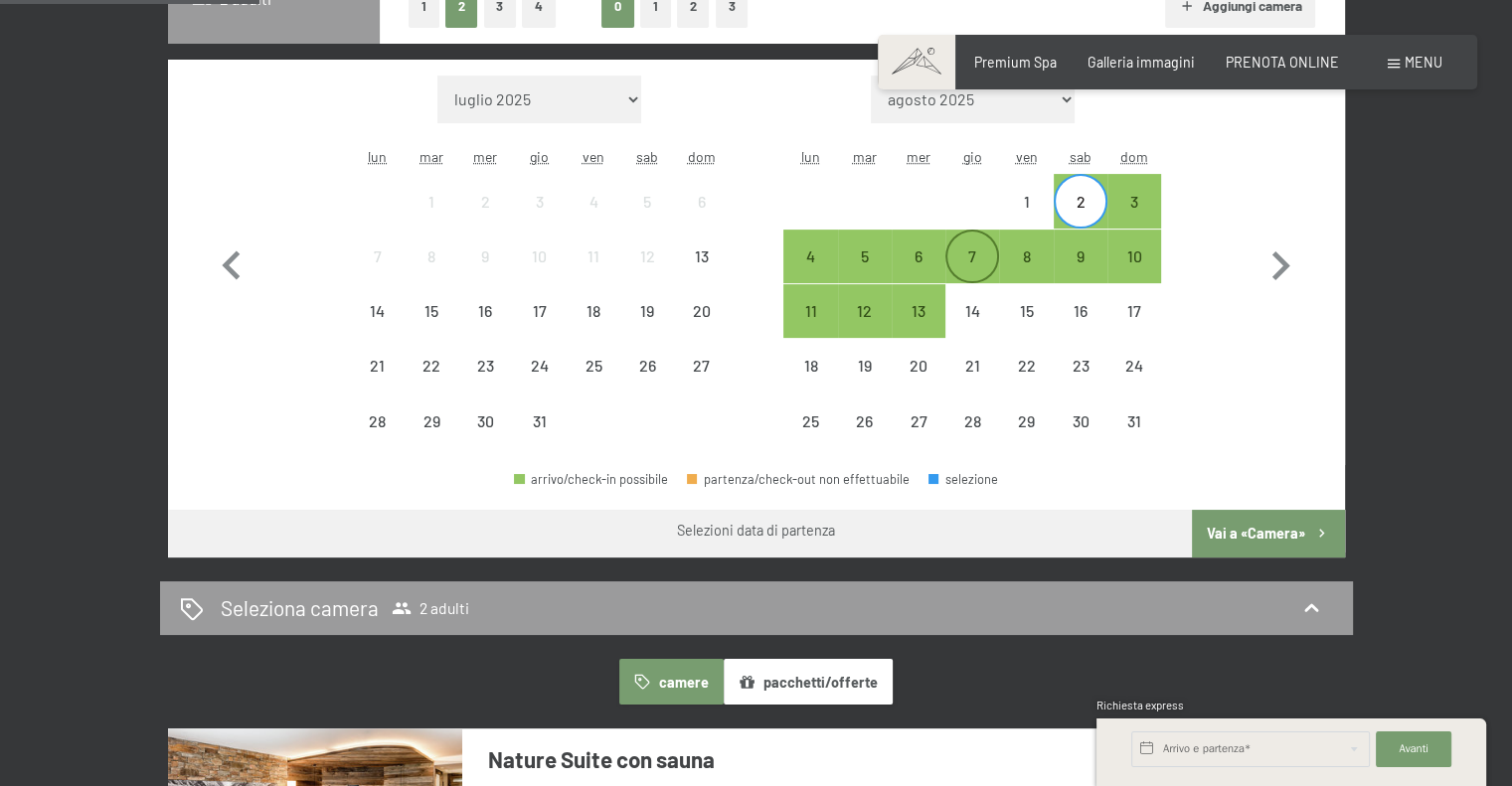 click on "7" at bounding box center (972, 256) 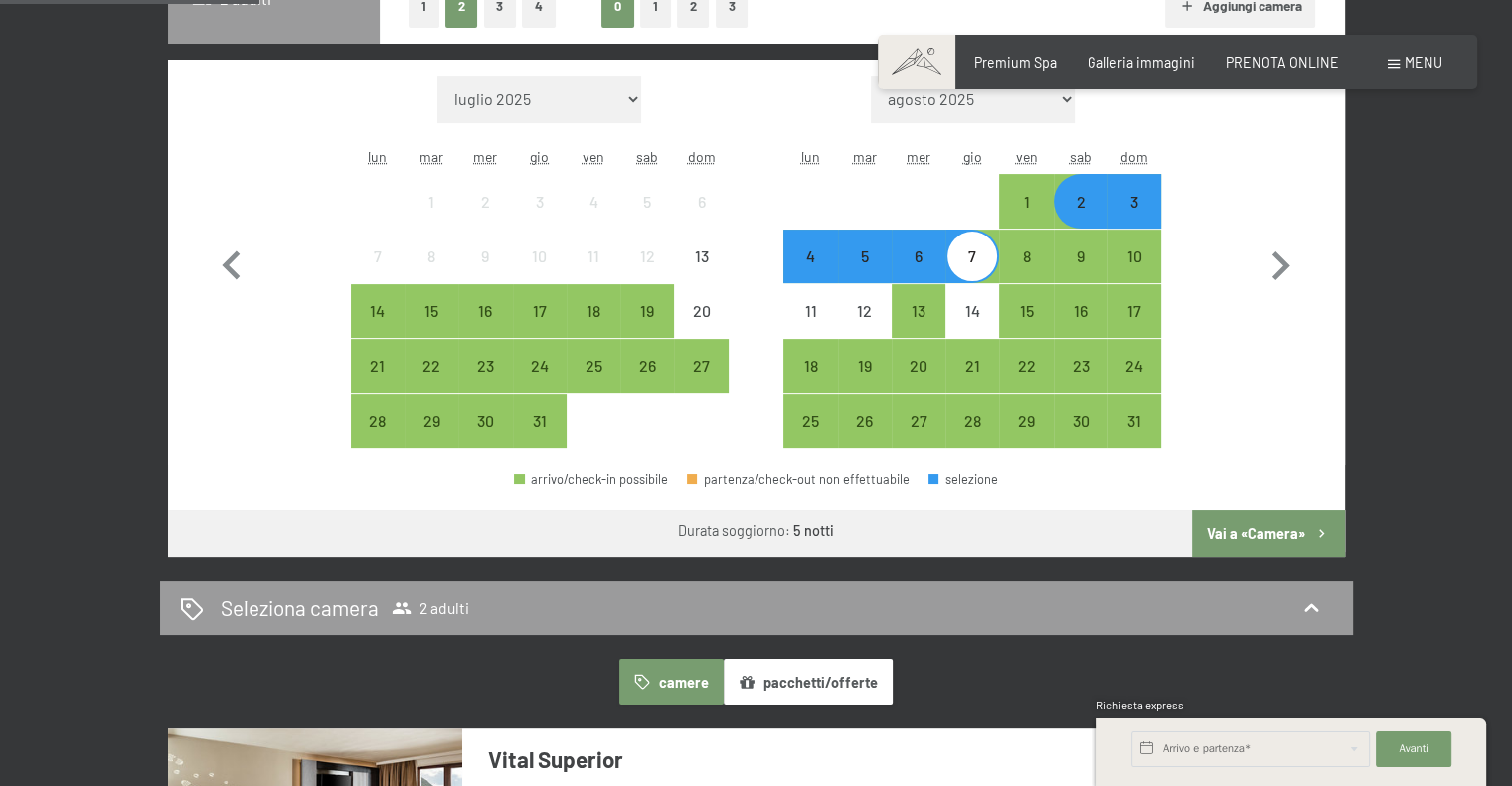 click on "Vai a «Camera»" at bounding box center (1267, 534) 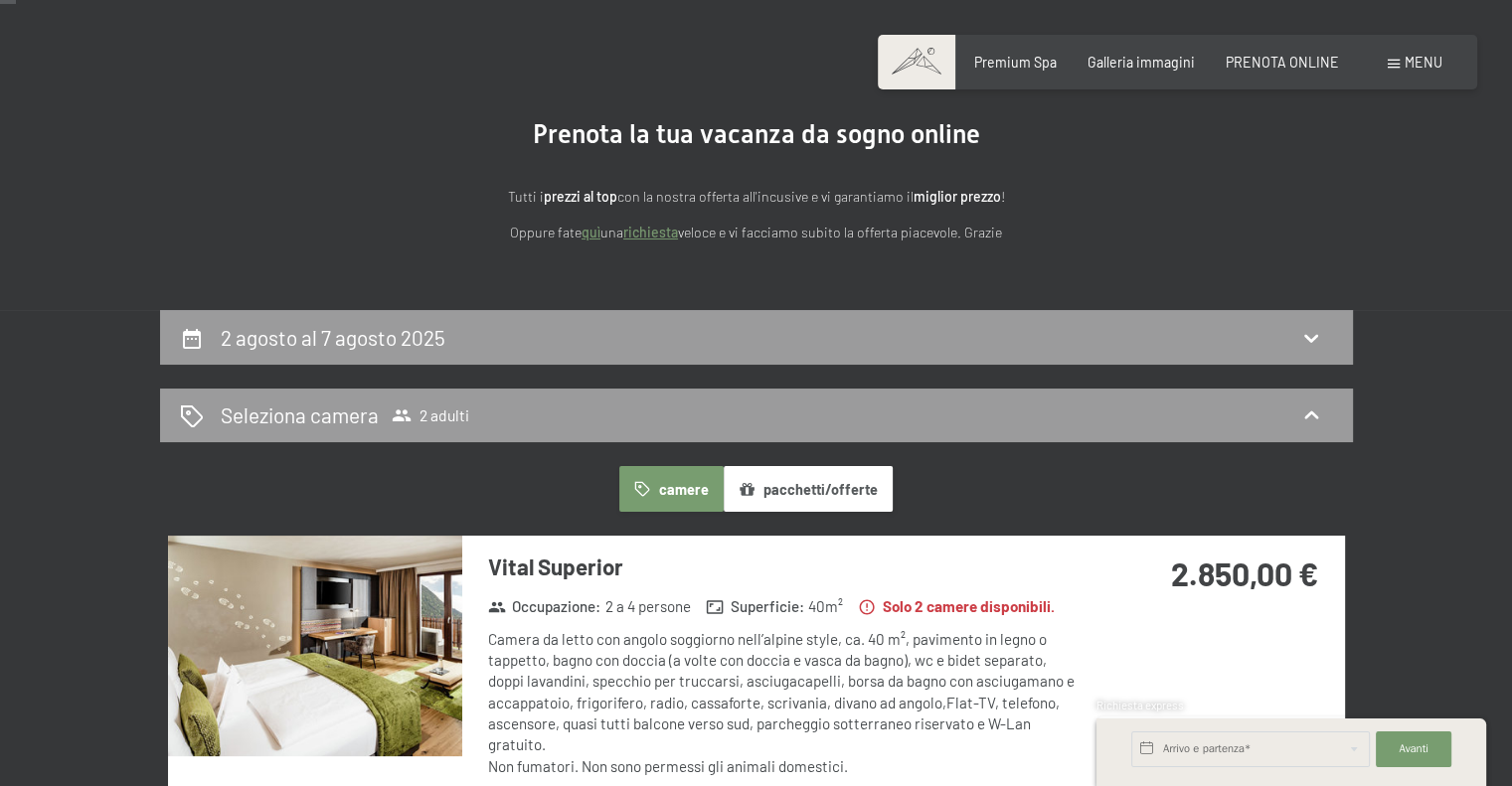 scroll, scrollTop: 0, scrollLeft: 0, axis: both 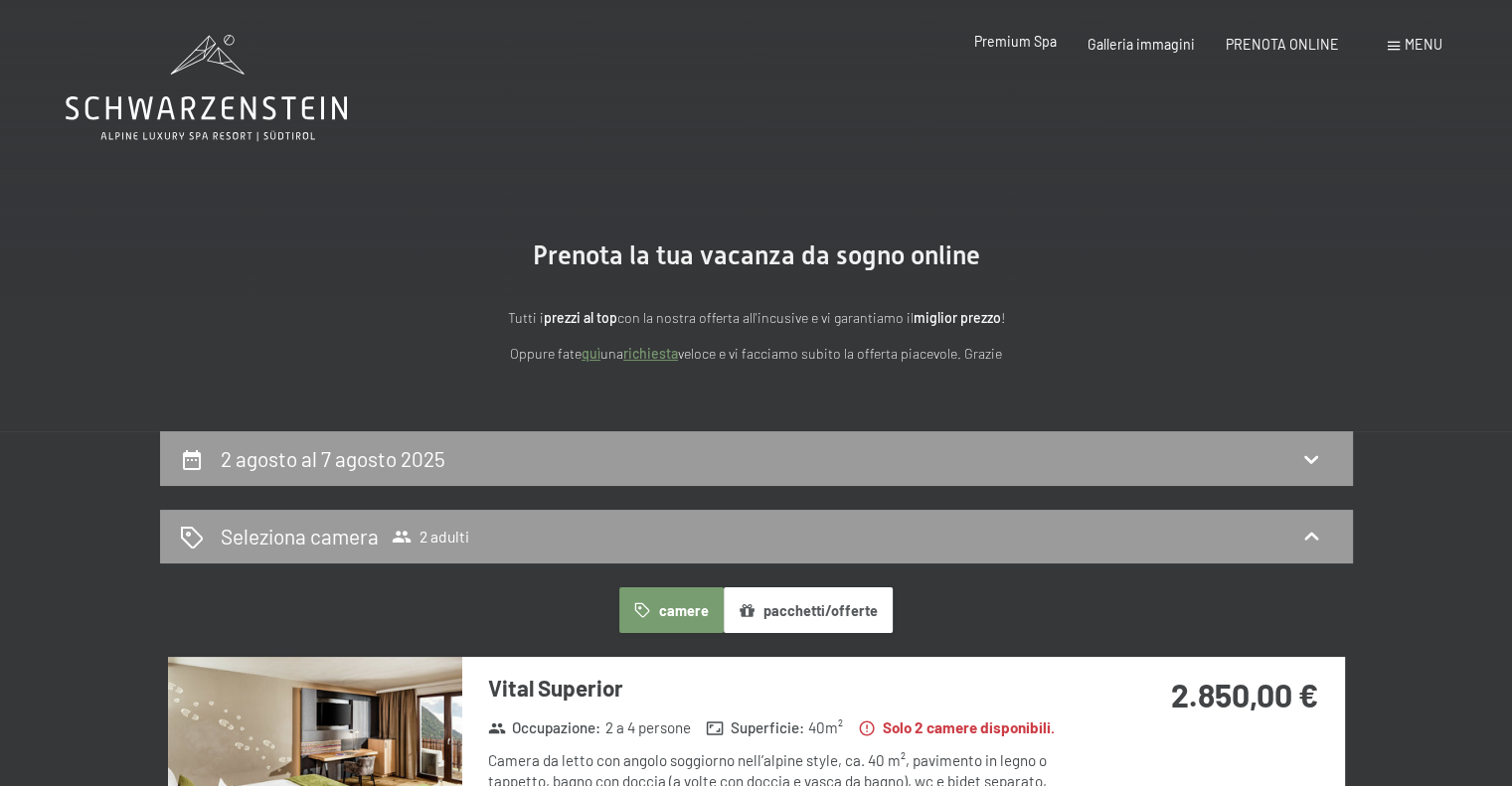 click on "Premium Spa" at bounding box center (1015, 41) 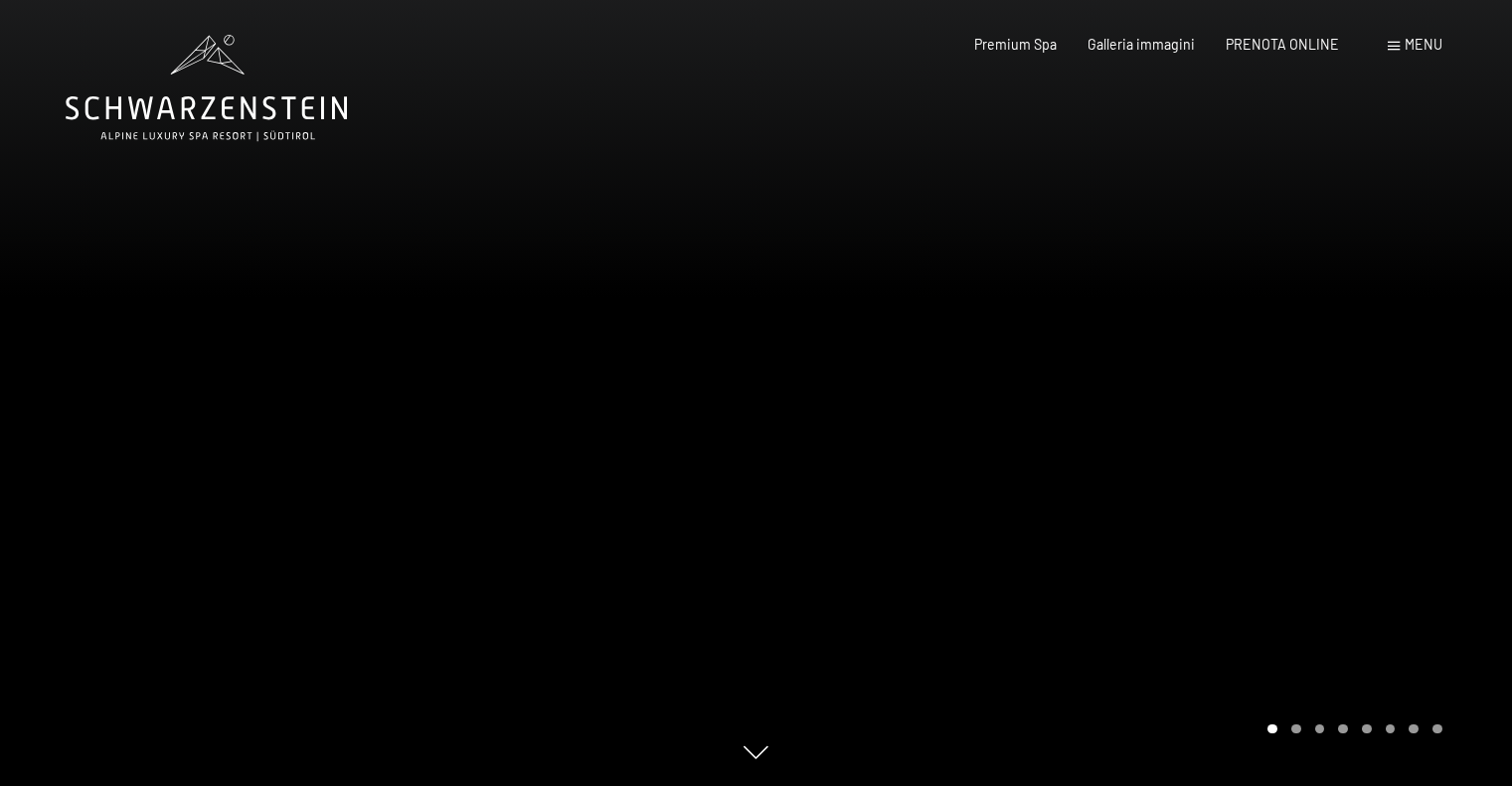 scroll, scrollTop: 0, scrollLeft: 0, axis: both 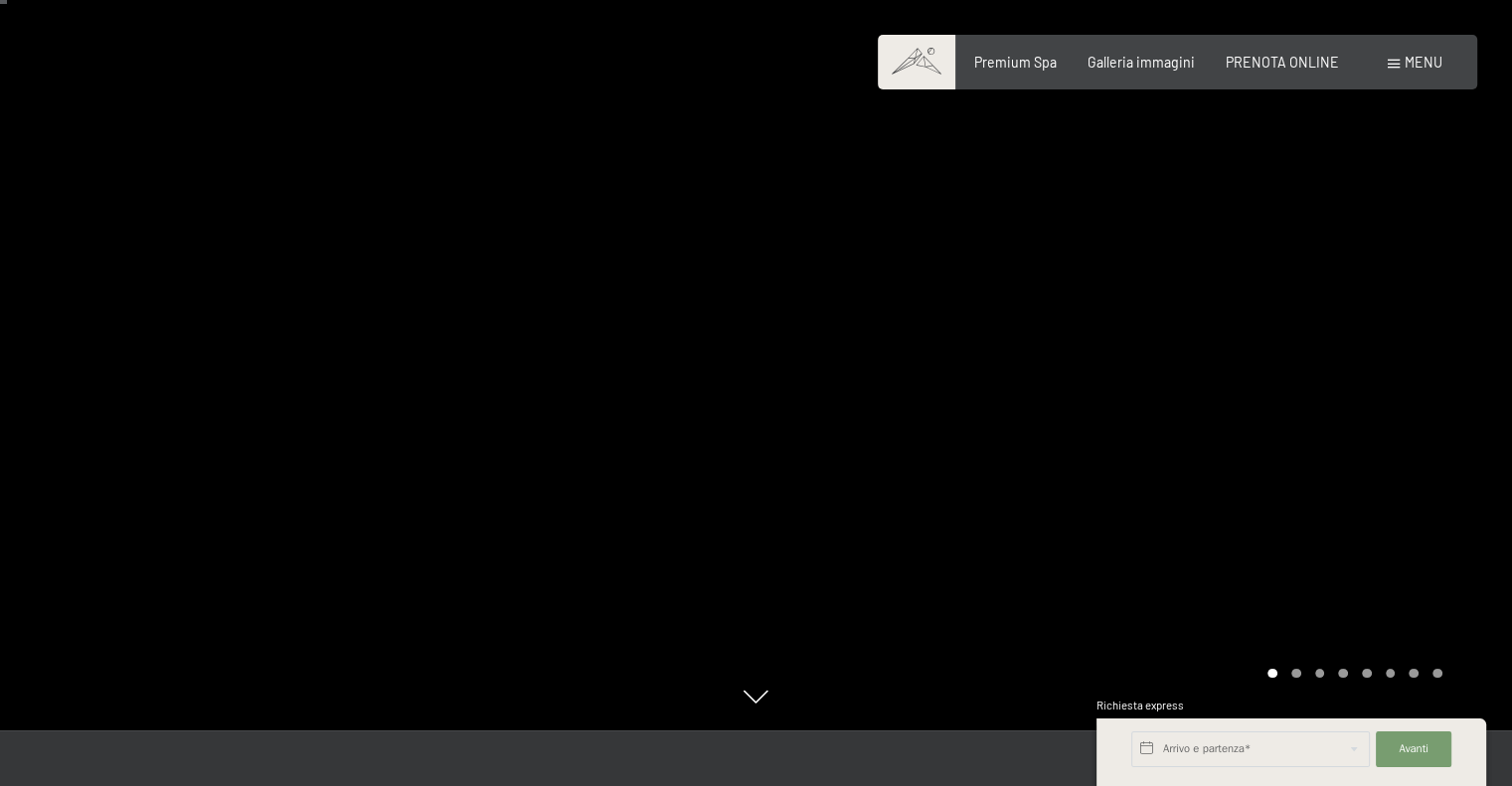 click at bounding box center [1296, 674] 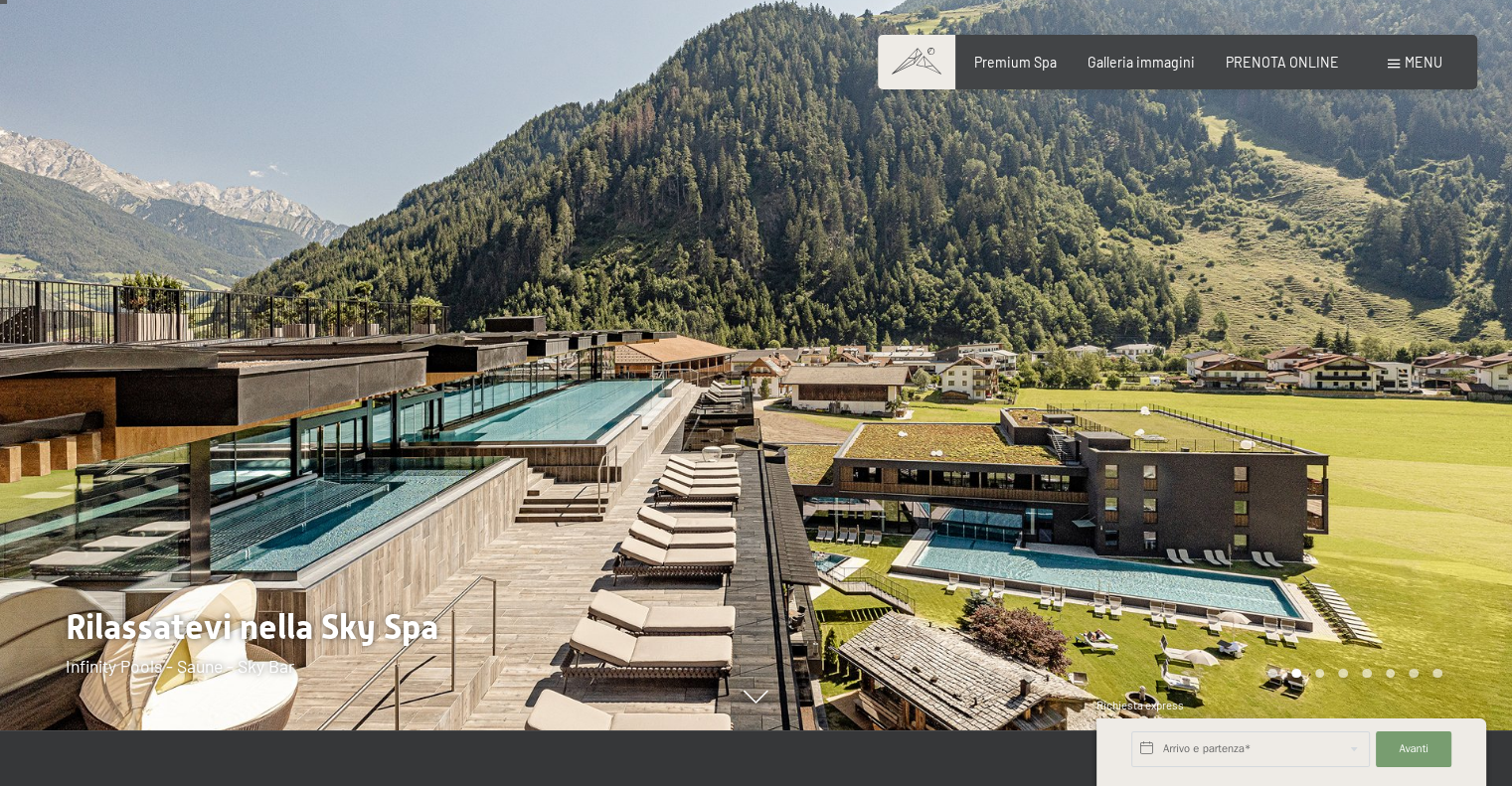 click at bounding box center (1320, 674) 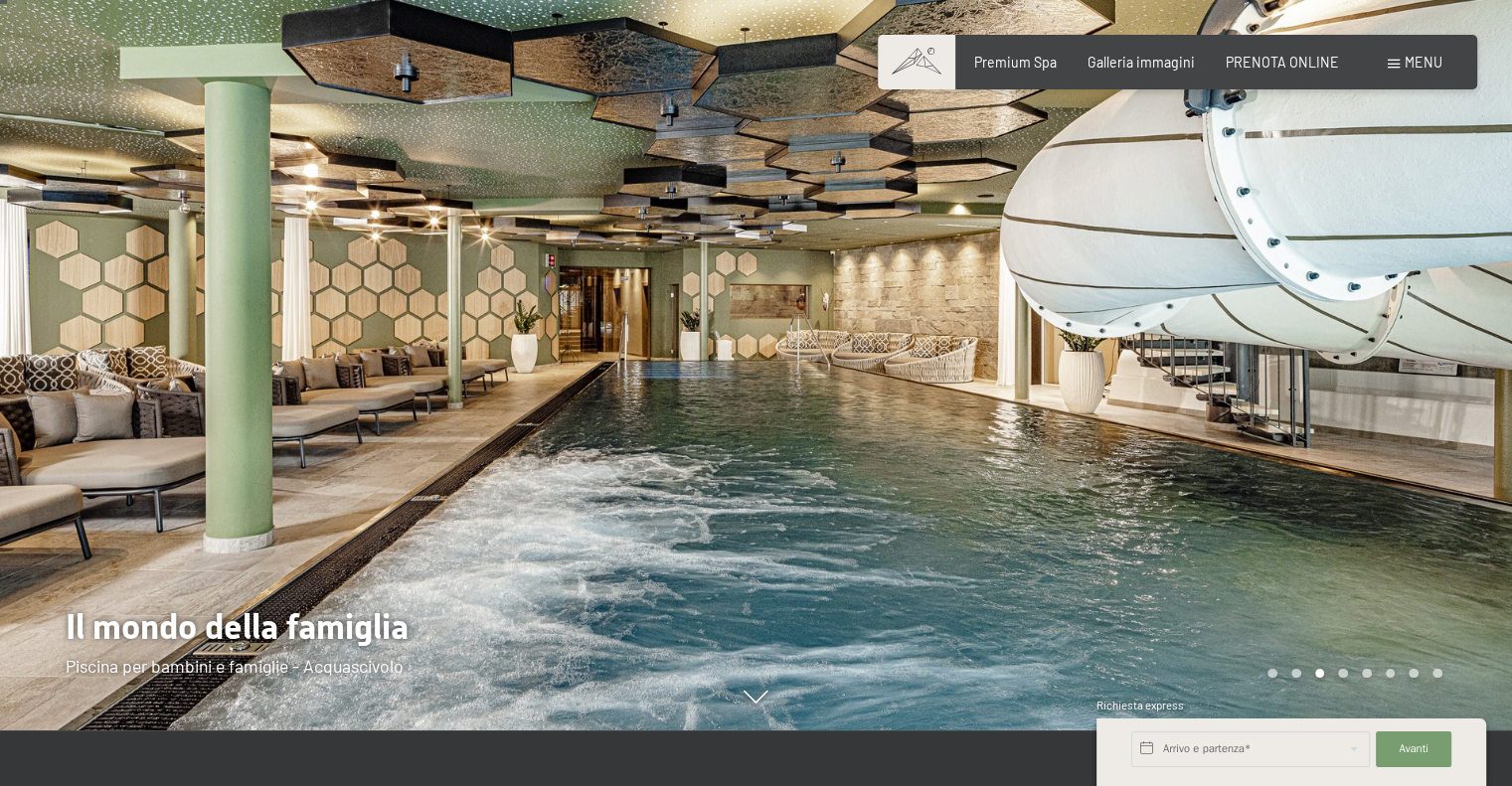 click at bounding box center [1343, 674] 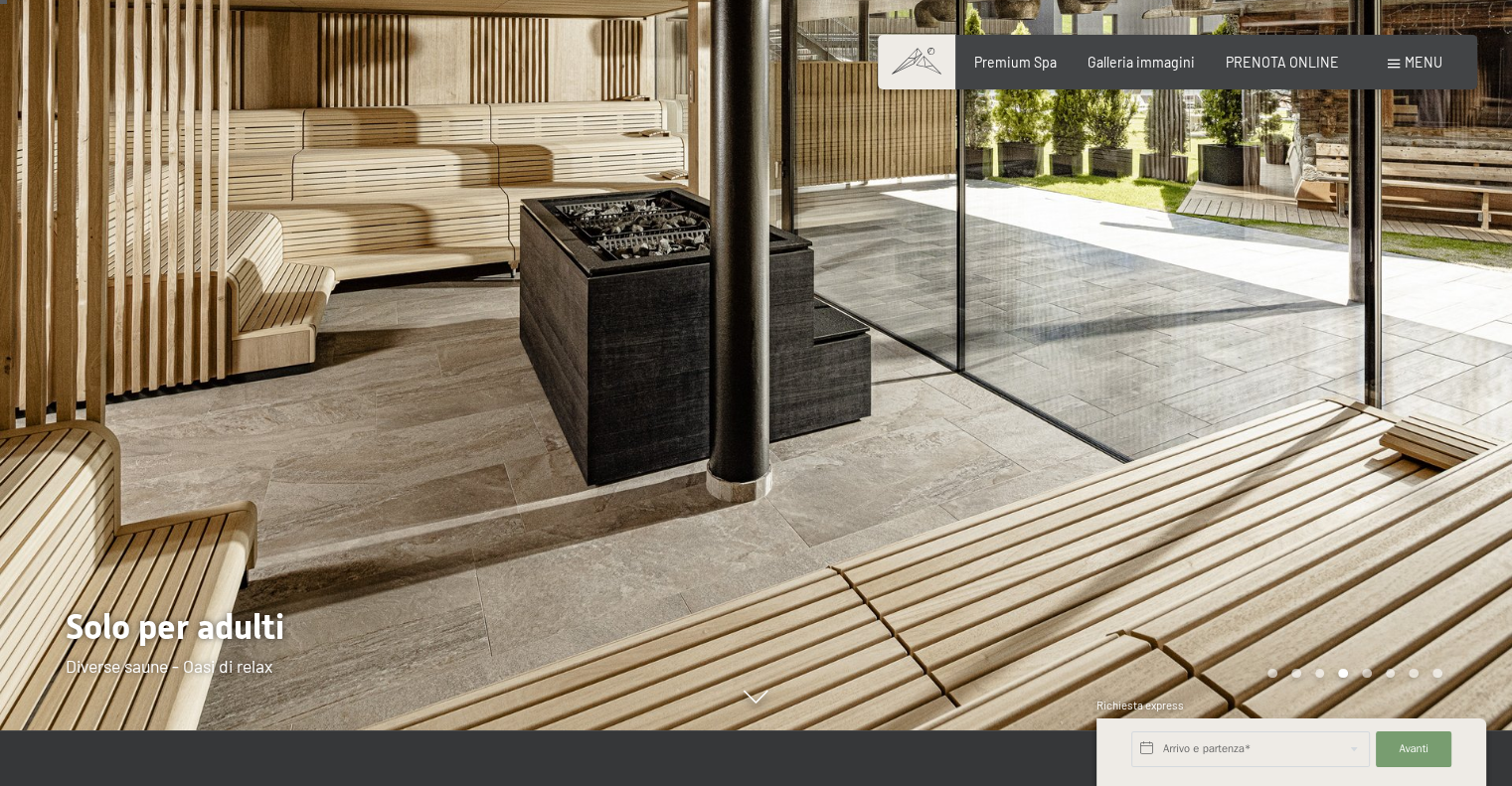 click on "4   /   8" at bounding box center [756, 730] 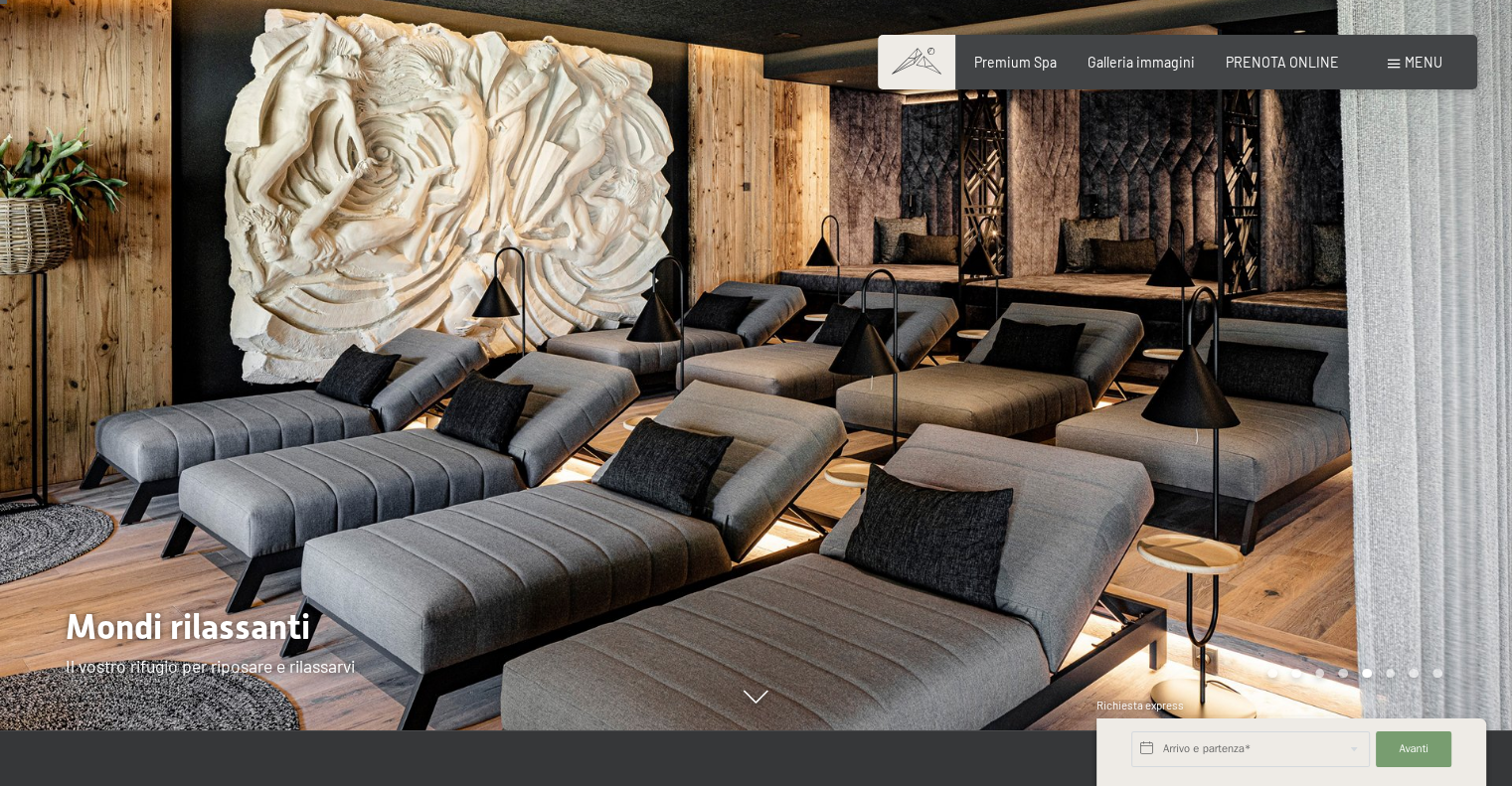 click at bounding box center (1391, 674) 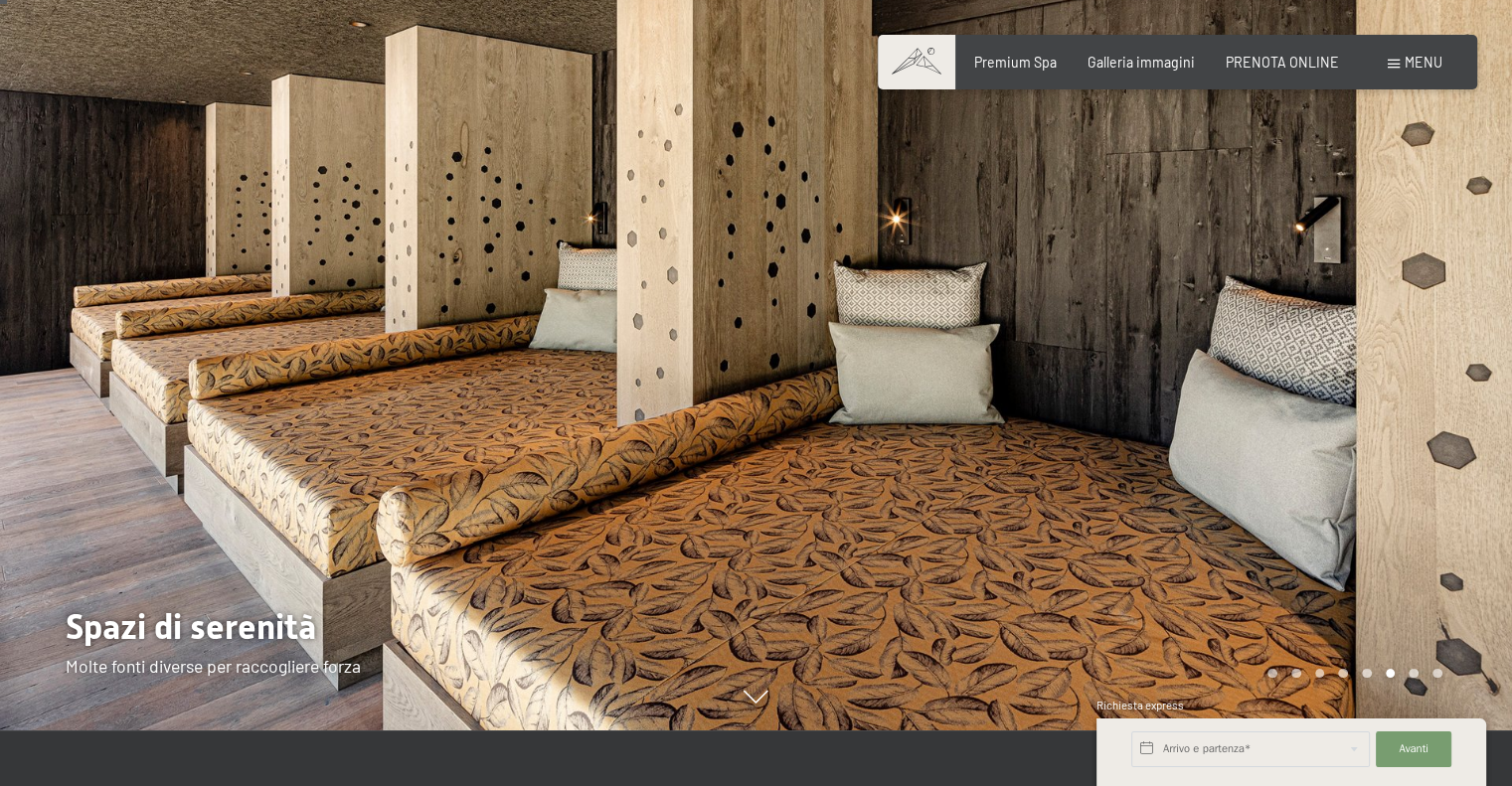 click at bounding box center [1351, 674] 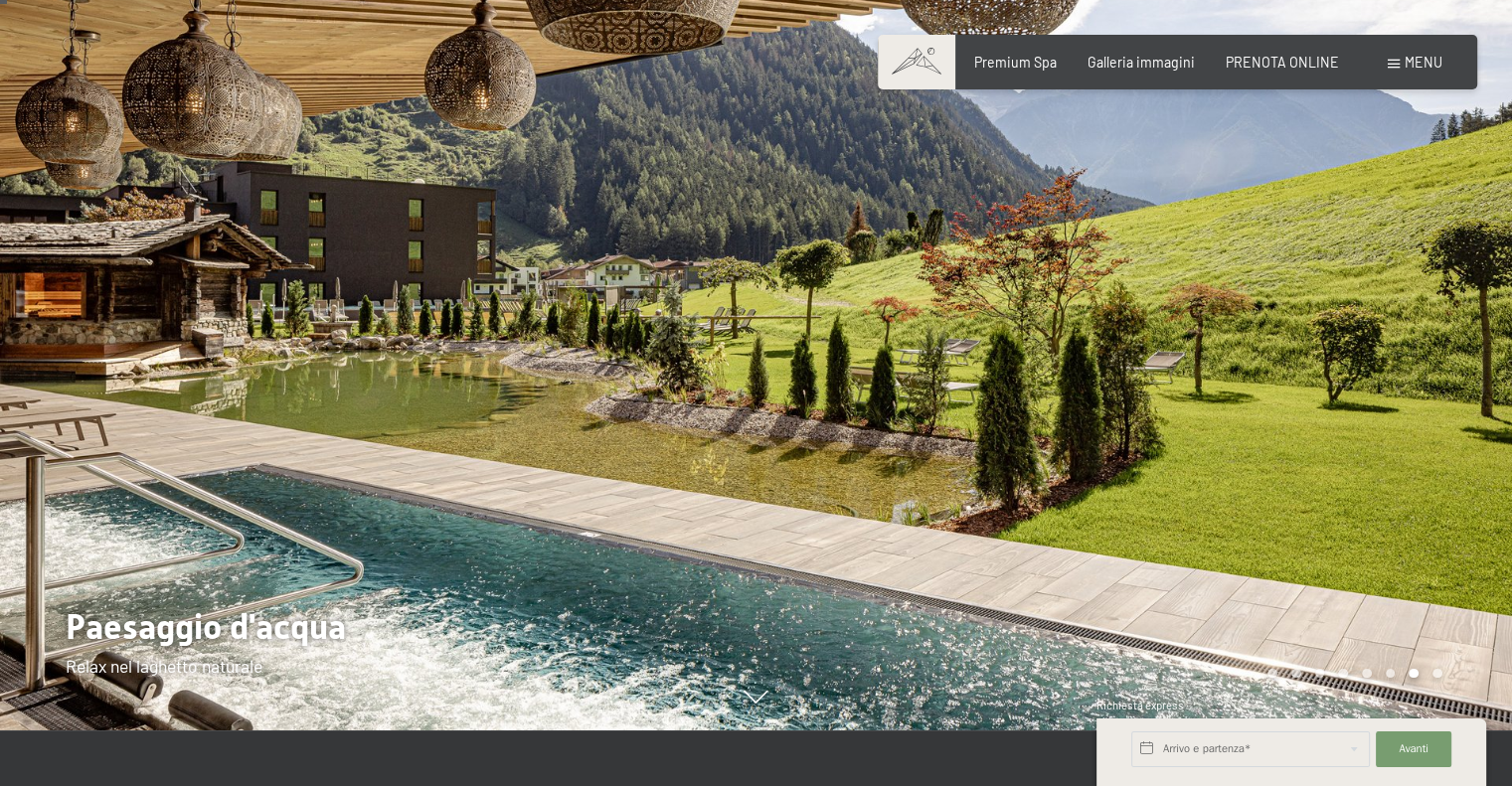 click at bounding box center [1437, 674] 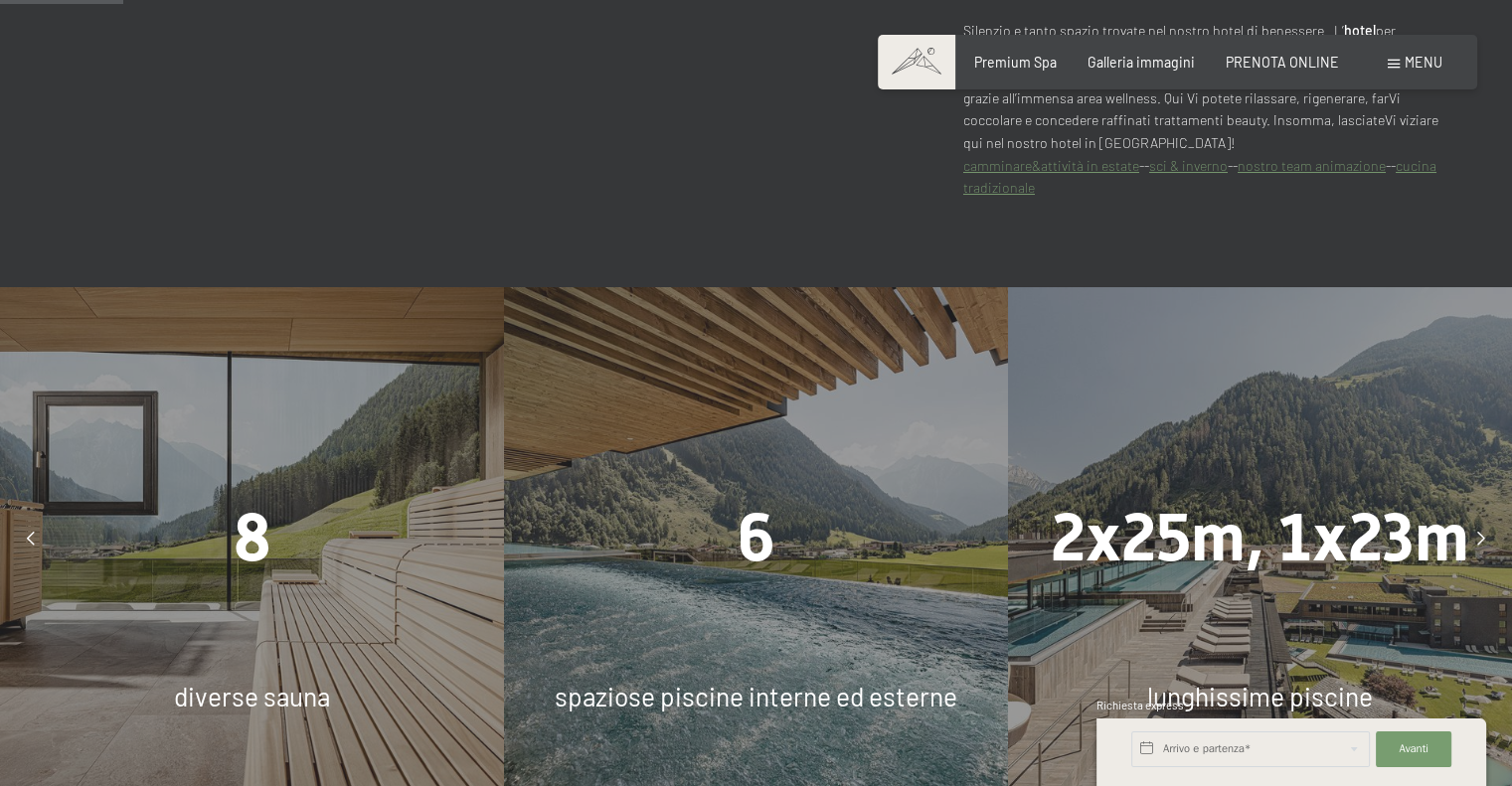 scroll, scrollTop: 1036, scrollLeft: 0, axis: vertical 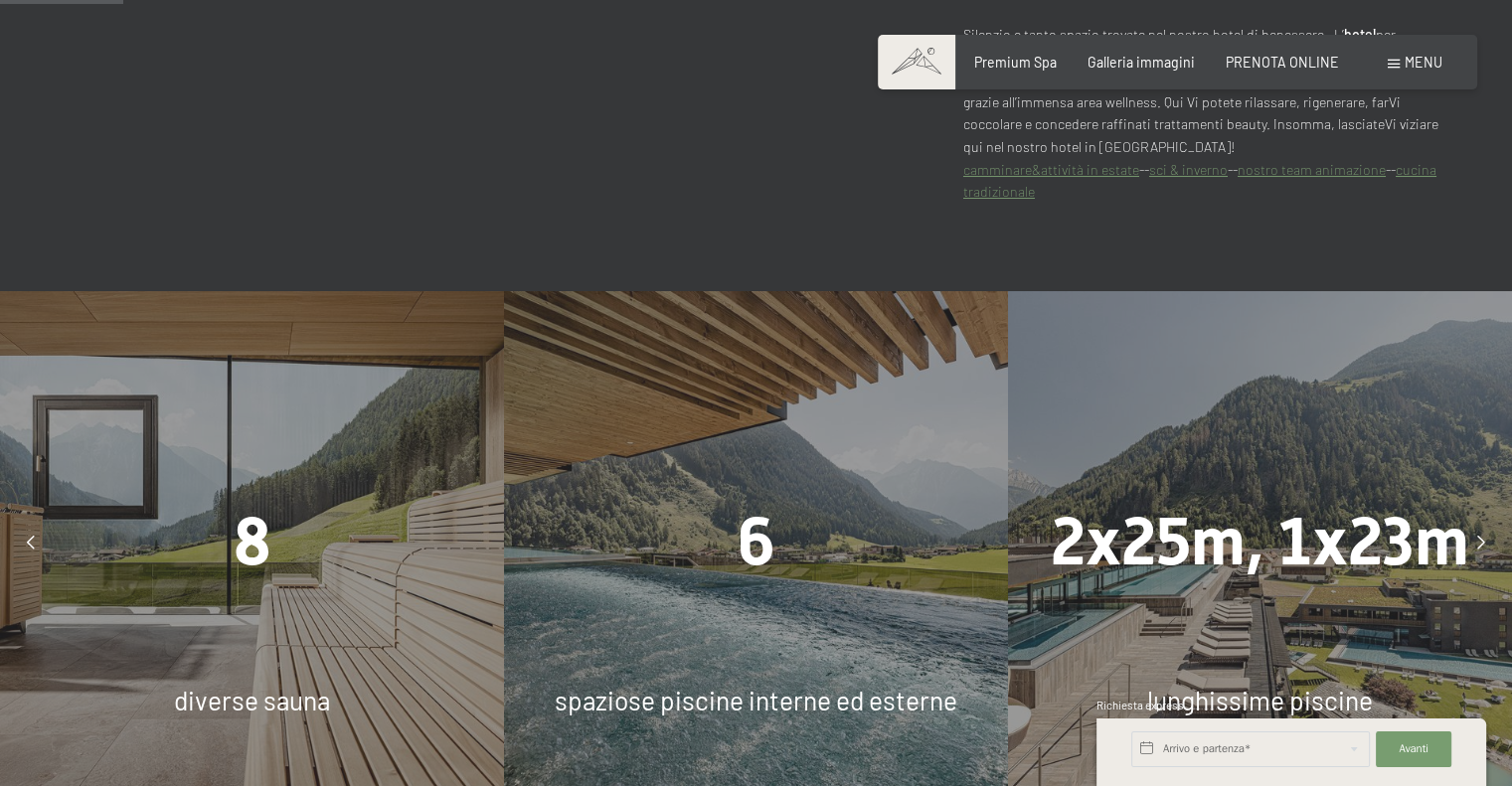 click on "8" at bounding box center [252, 543] 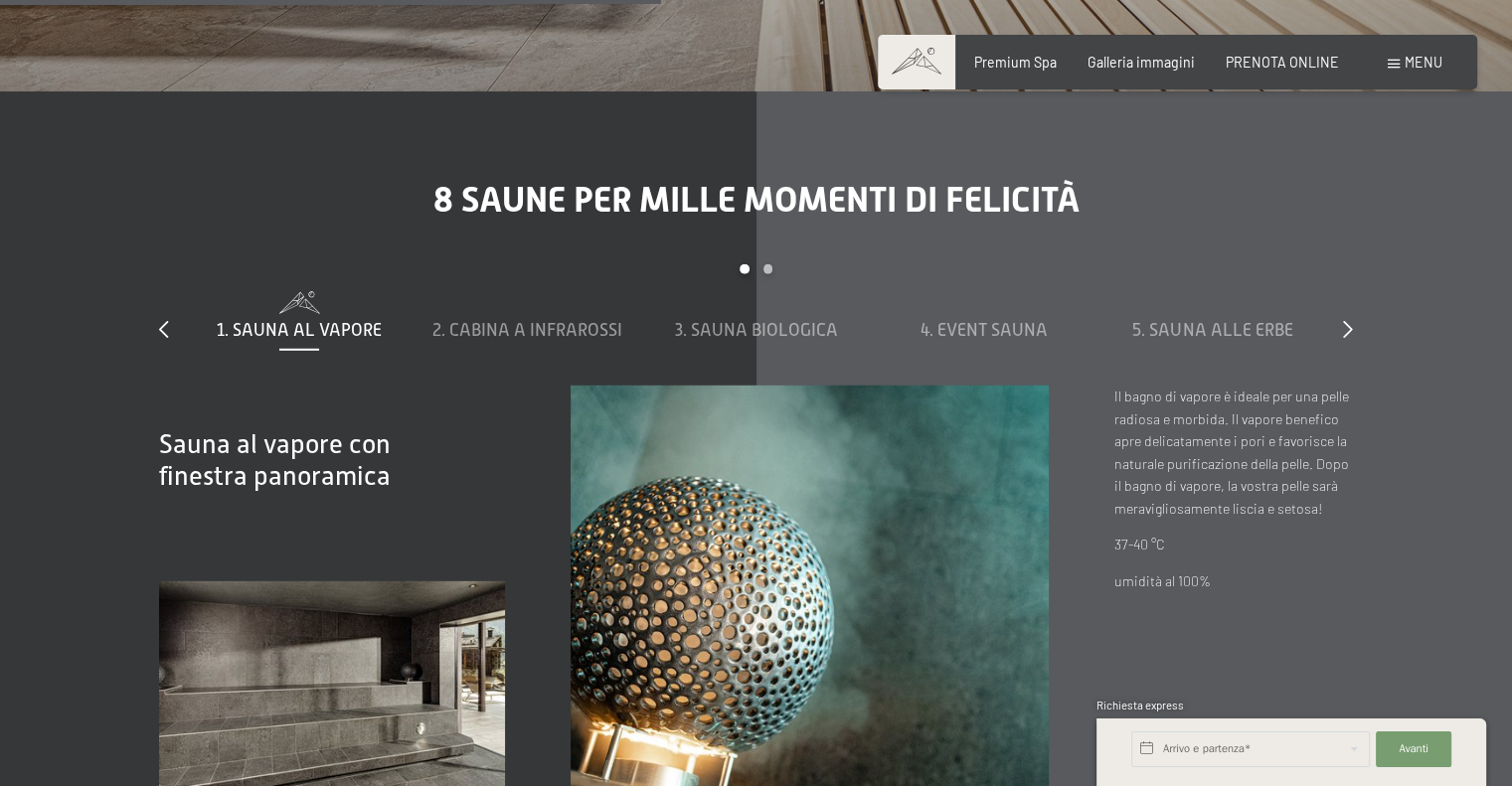 scroll, scrollTop: 5572, scrollLeft: 0, axis: vertical 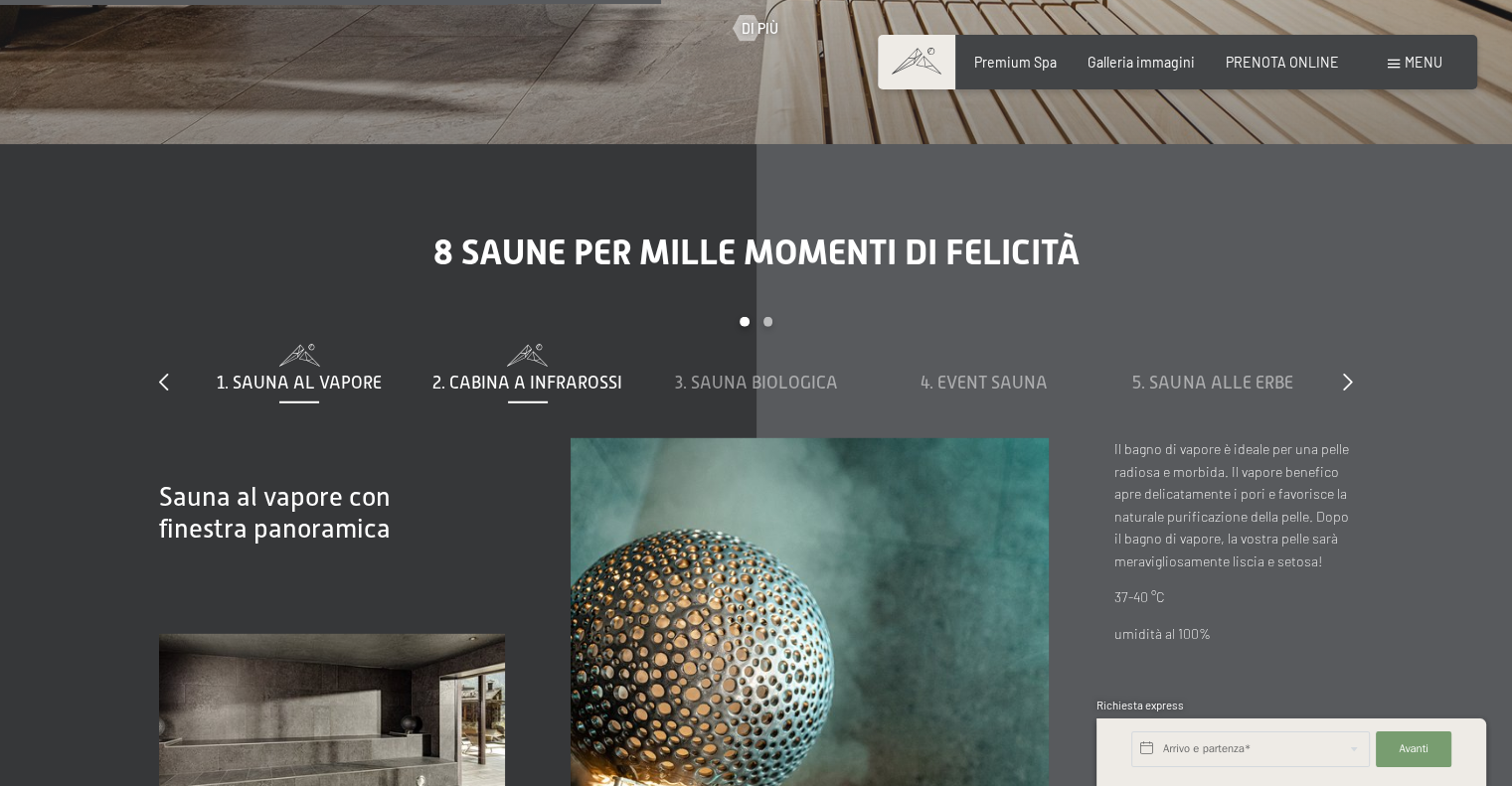 click on "2. Cabina a infrarossi" at bounding box center (528, 383) 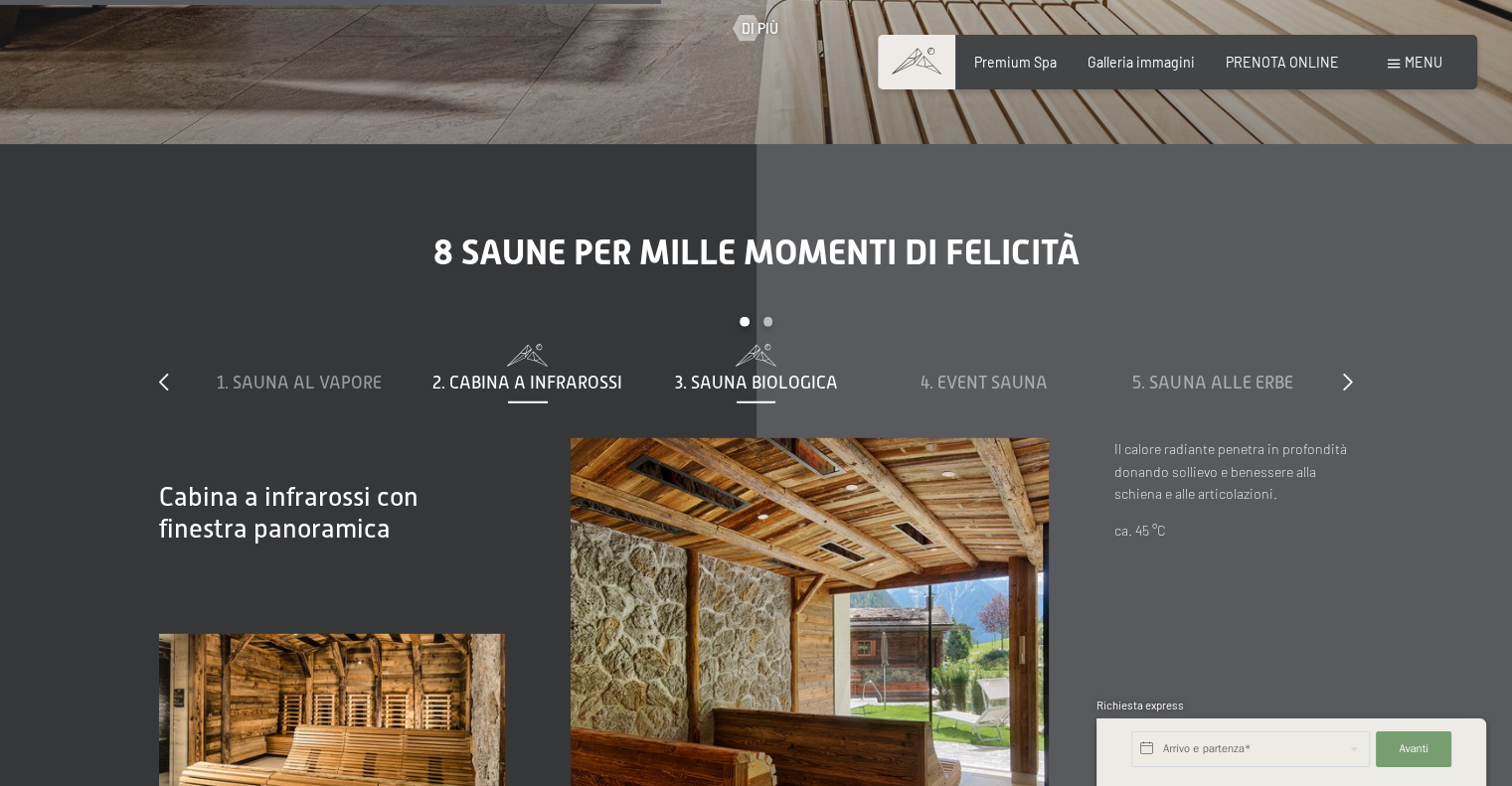 click on "1. Sauna al vapore              2. Cabina a infrarossi              3. Sauna biologica             4. Event Sauna             5. Sauna alle erbe             6. Sky Sauna             7. Sauna rustica              8. Biosauna dress-on" at bounding box center [756, 391] 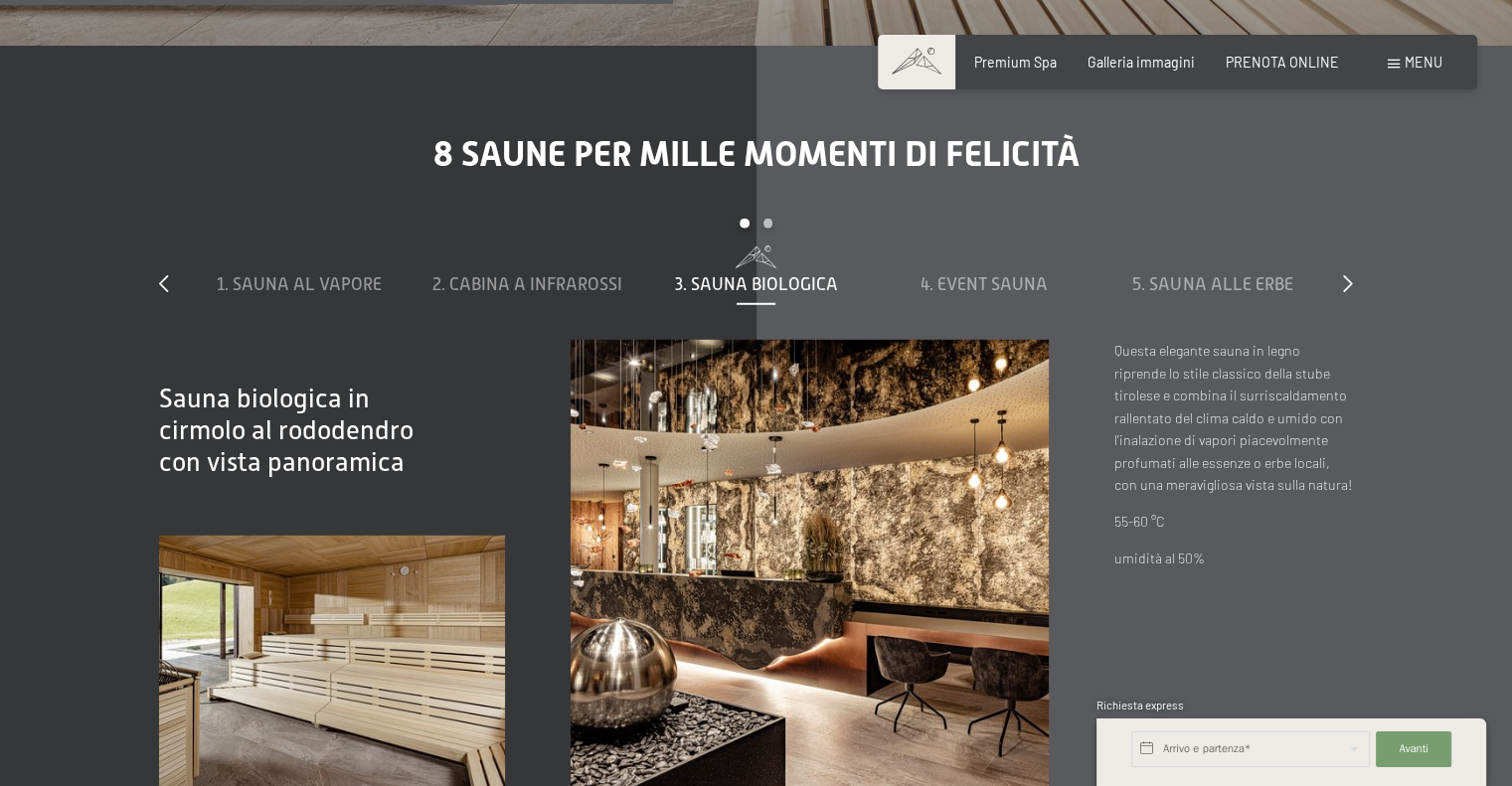 scroll, scrollTop: 5668, scrollLeft: 0, axis: vertical 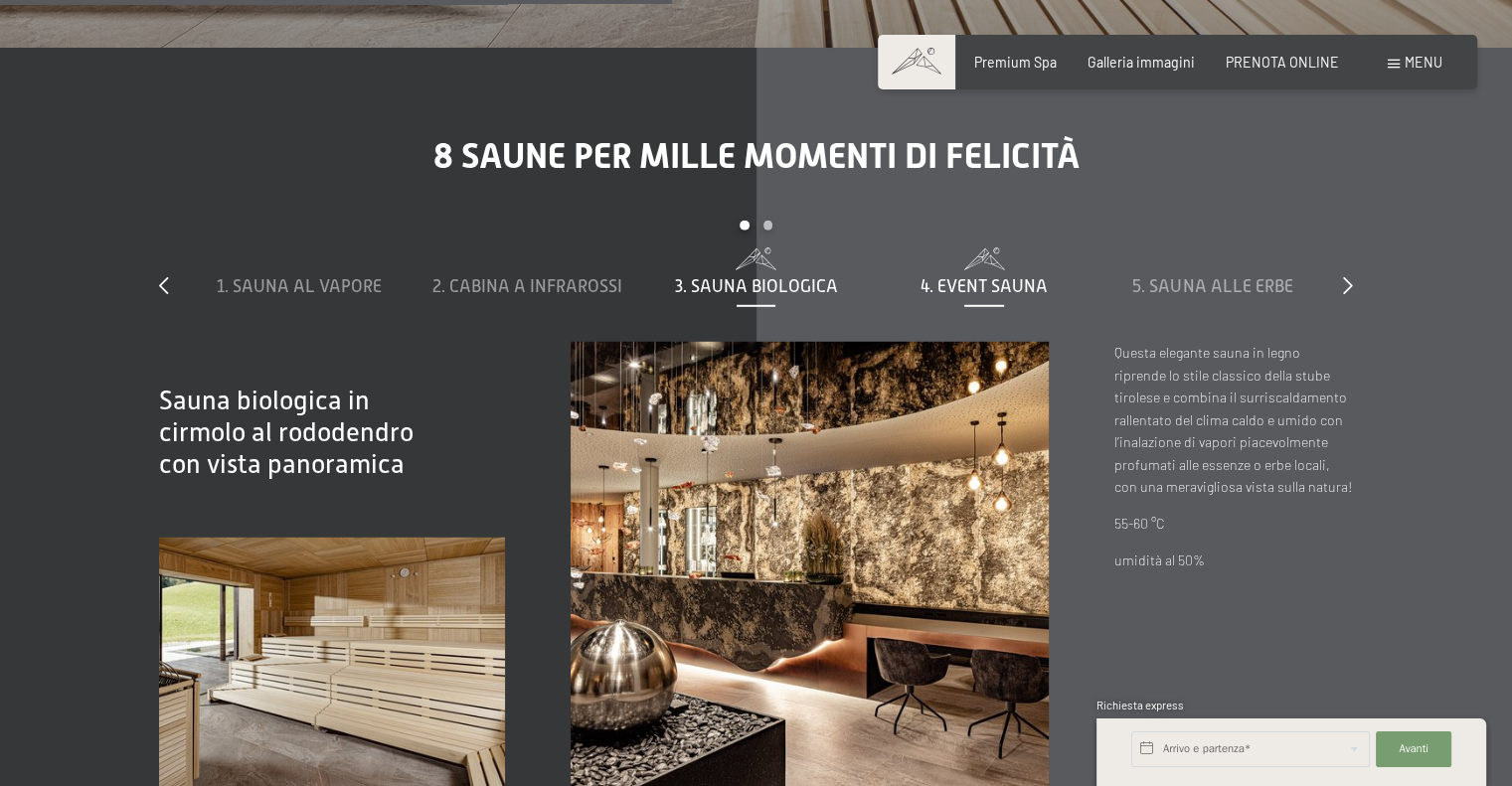 click on "4. Event Sauna" at bounding box center [984, 286] 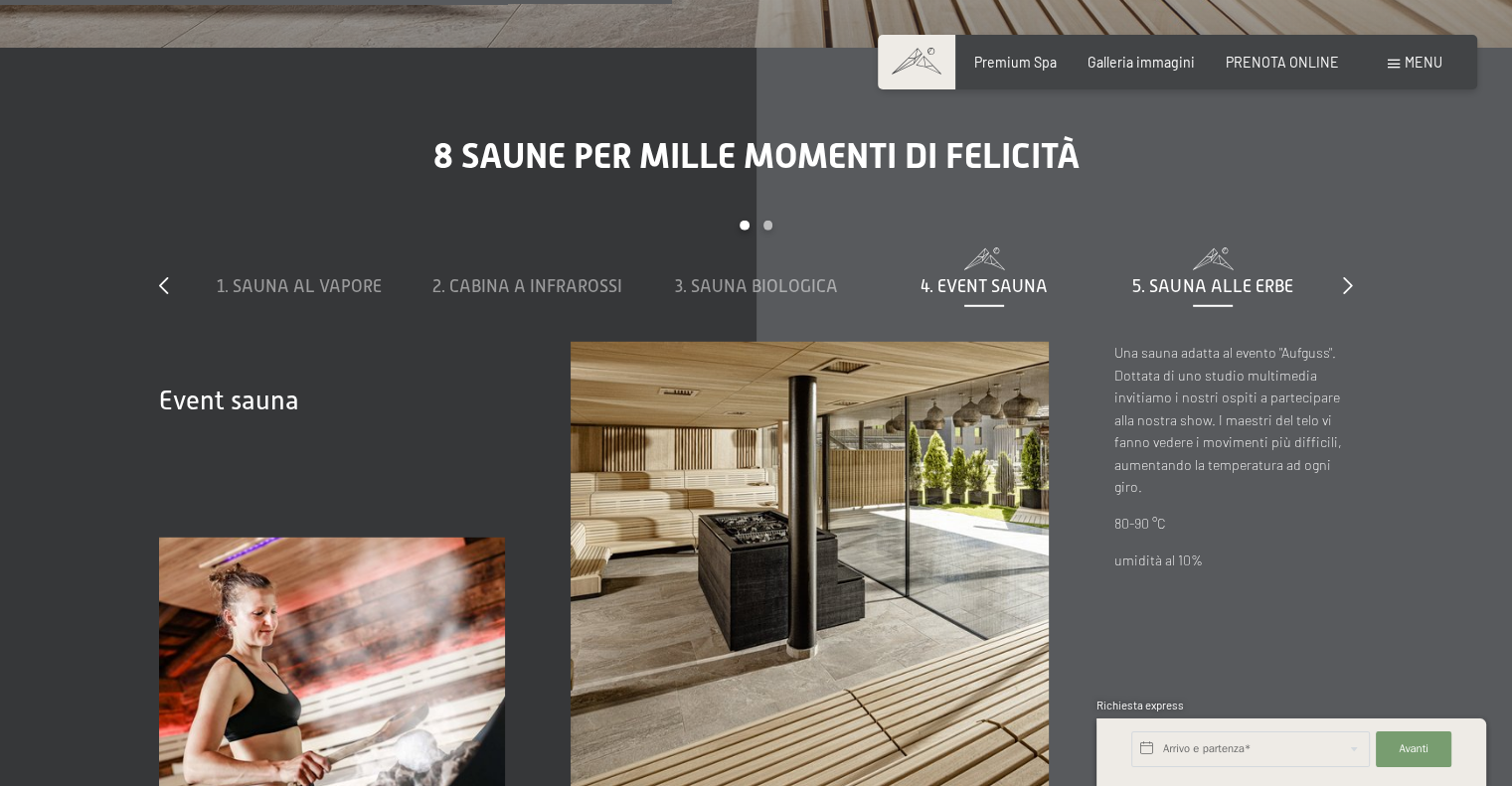 click on "5. Sauna alle erbe" at bounding box center [1212, 286] 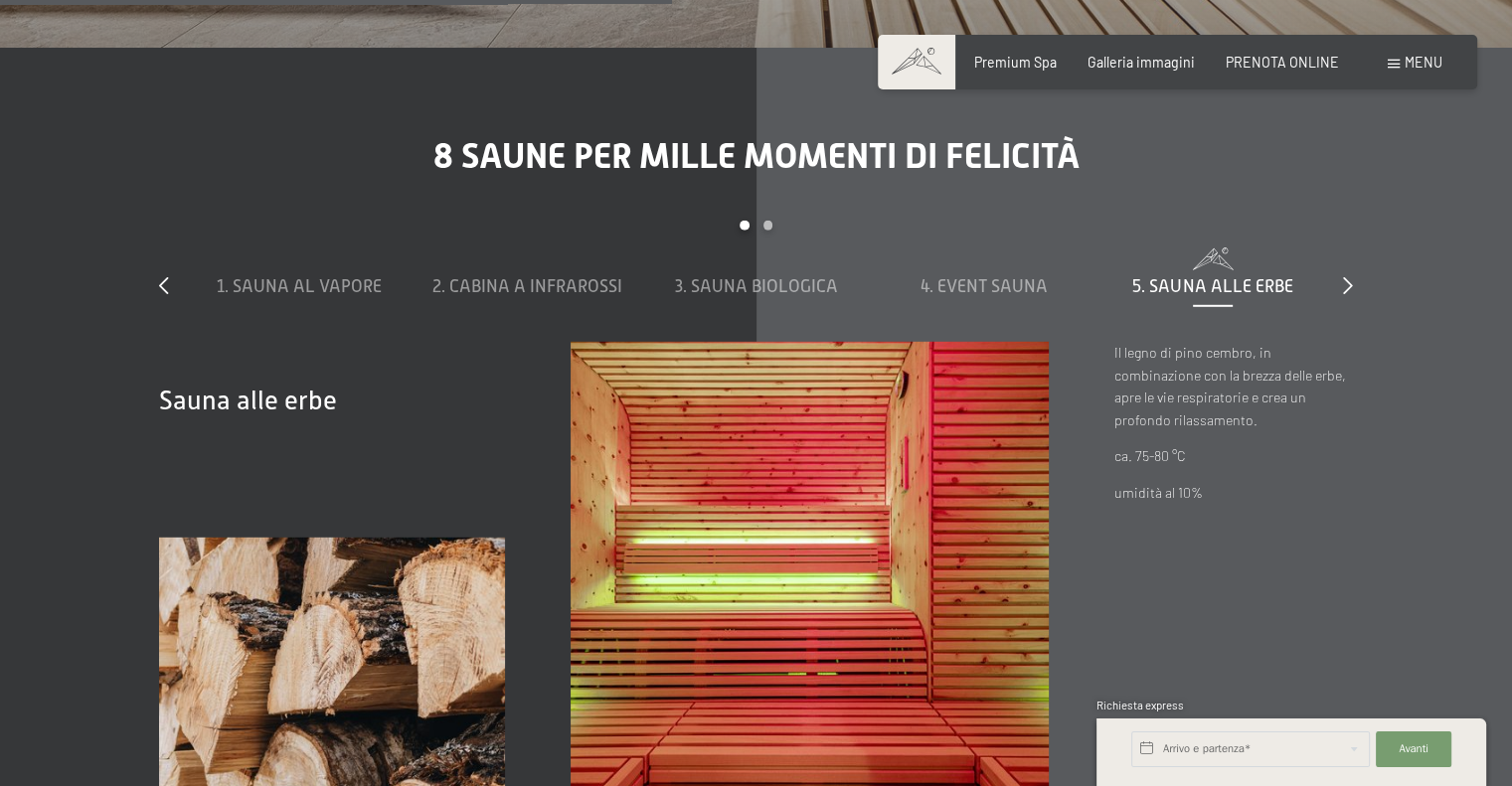 click on "8 saune per mille momenti di felicità             slide  1 to 5   of 8         1. Sauna al vapore              2. Cabina a infrarossi              3. Sauna biologica             4. Event Sauna             5. Sauna alle erbe             6. Sky Sauna             7. Sauna rustica              8. Biosauna dress-on                                     Sauna al vapore con finestra panoramica                          Sauna al vapore con finestra panoramica            Il bagno di vapore è ideale per una pelle radiosa e morbida. Il vapore benefico apre delicatamente i pori e favorisce la naturale purificazione della pelle. Dopo il bagno di vapore, la vostra pelle sarà meravigliosamente liscia e setosa!   37-40 °C   umidità al 100%                 Cabina a infrarossi con finestra panoramica                          Cabina a infrarossi con finestra panoramica            Il calore radiante penetra in profondità donando sollievo e benessere alla schiena e alle articolazioni.   ca. 45 °C" at bounding box center [756, 477] 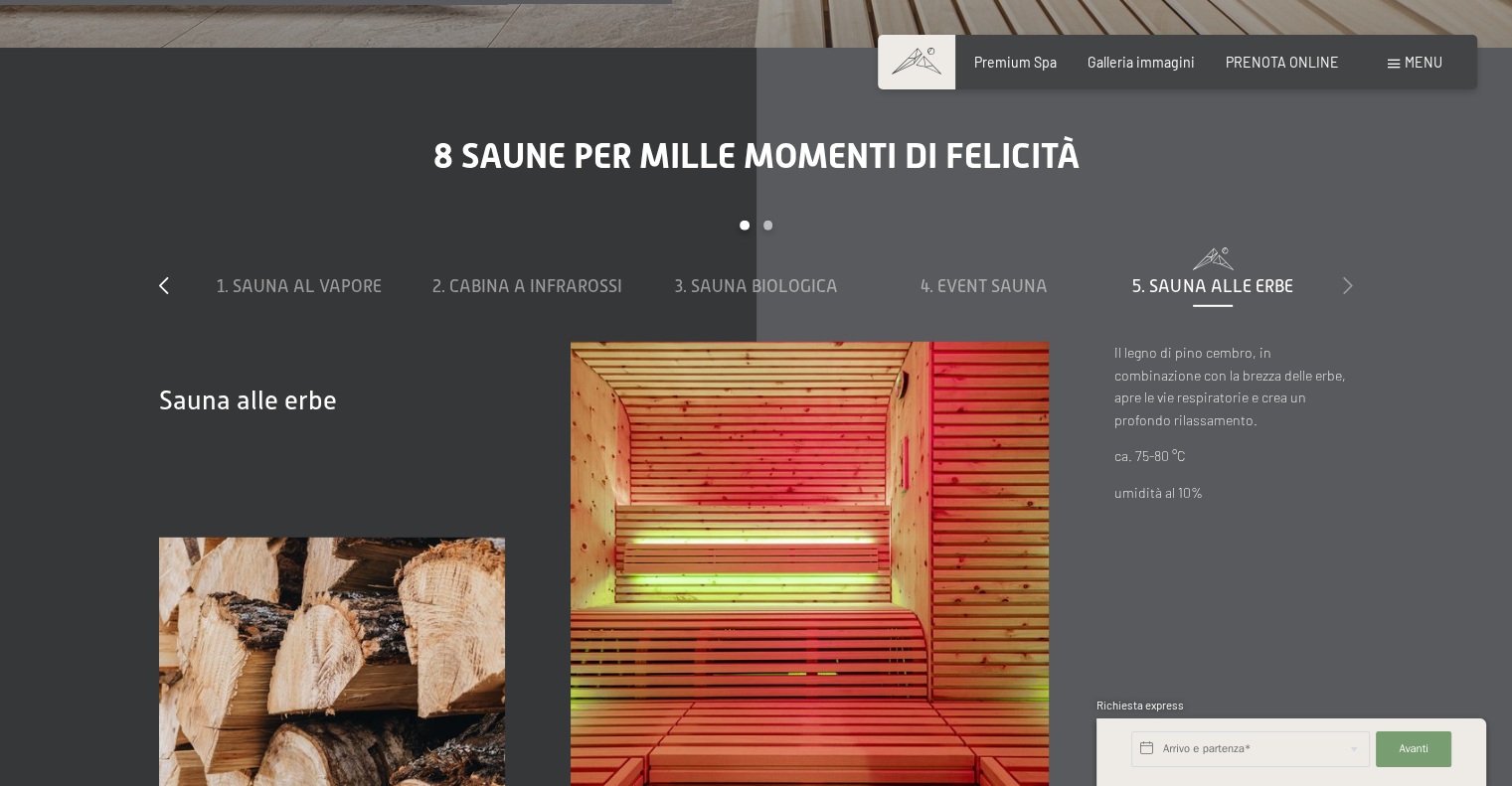 click at bounding box center (1348, 285) 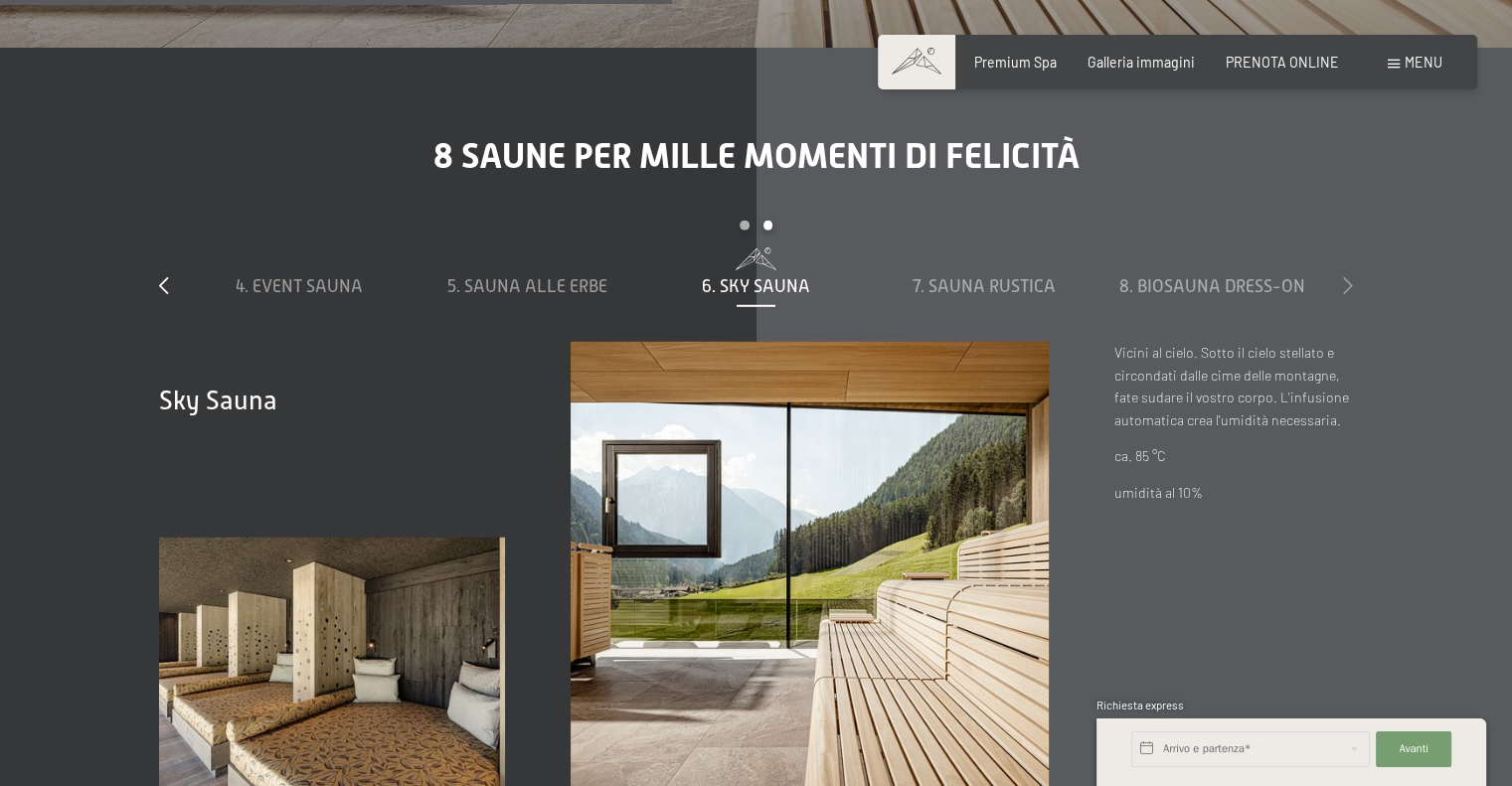 click at bounding box center (1348, 285) 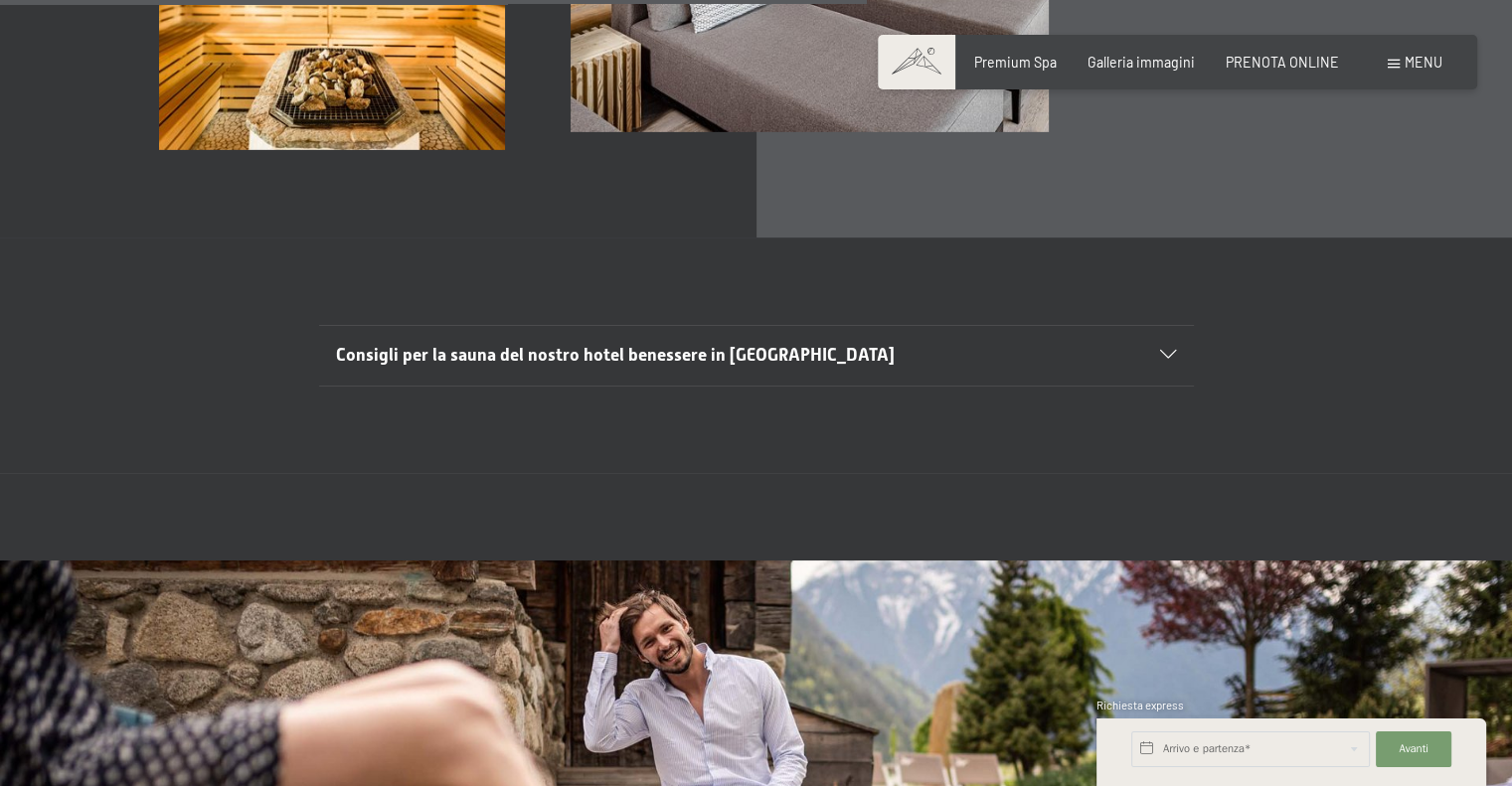 scroll, scrollTop: 6358, scrollLeft: 0, axis: vertical 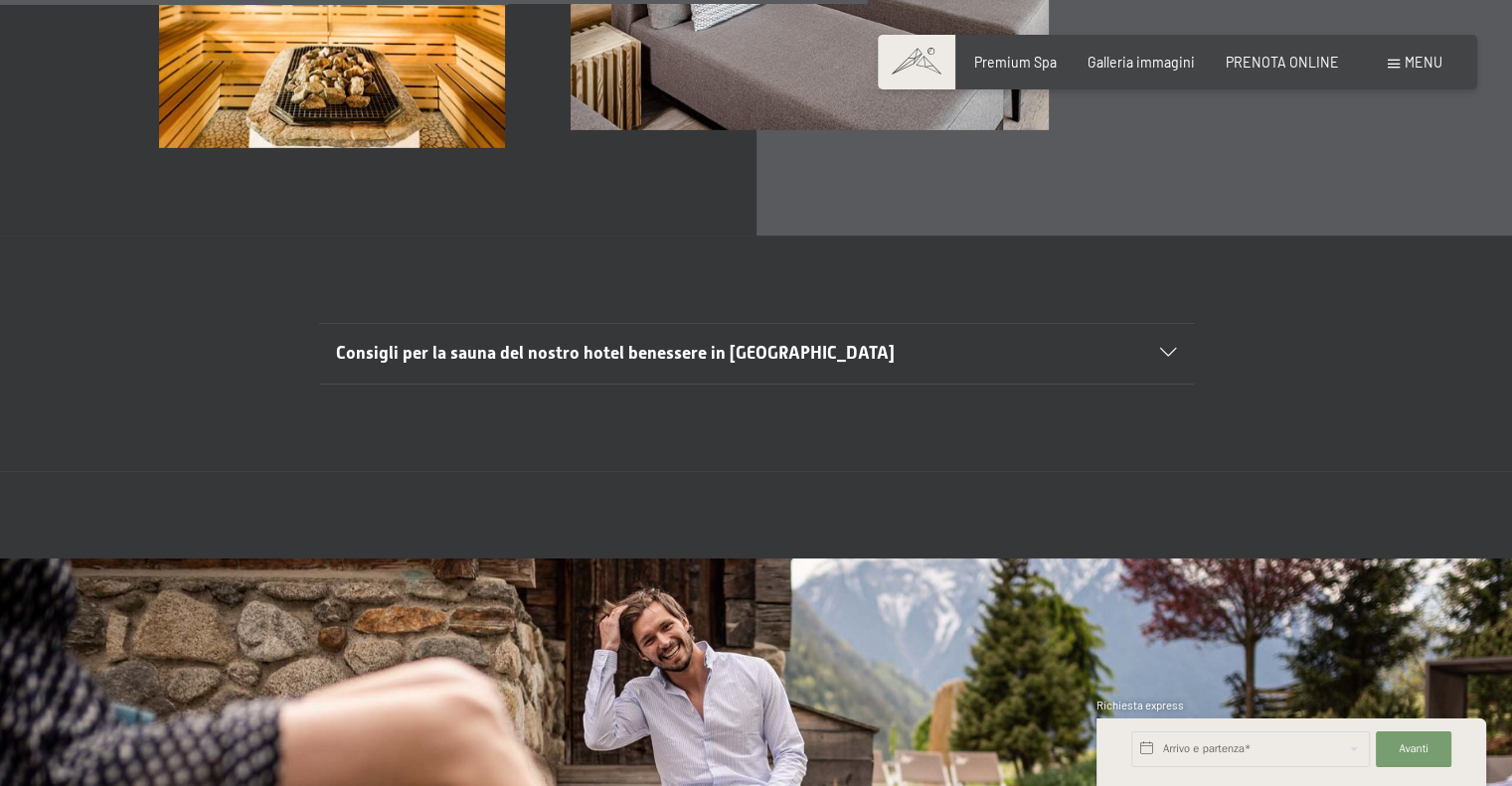 click on "Consigli per la sauna del nostro hotel benessere in Trentino Alto Adige" at bounding box center (756, 354) 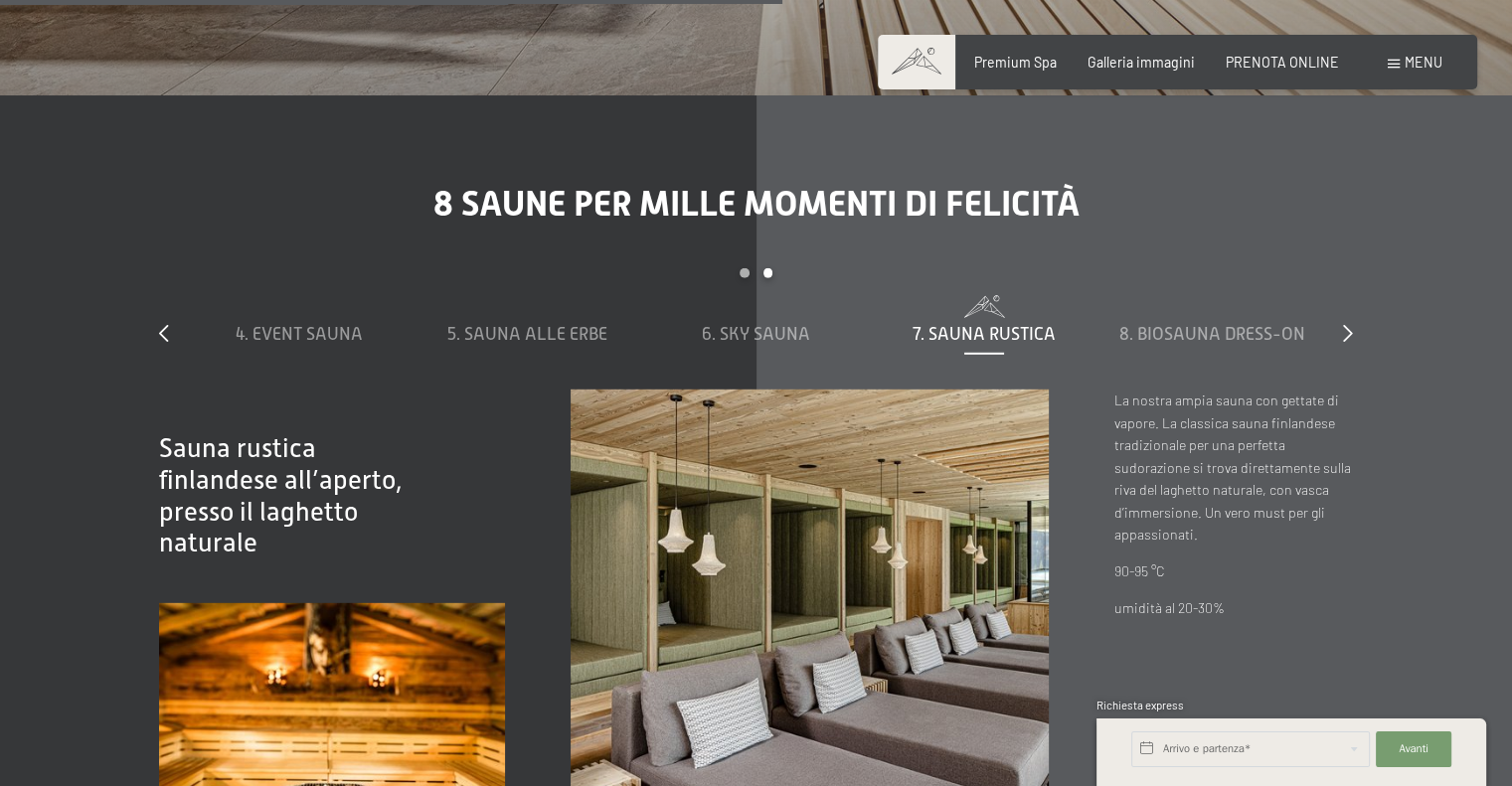 scroll, scrollTop: 5581, scrollLeft: 0, axis: vertical 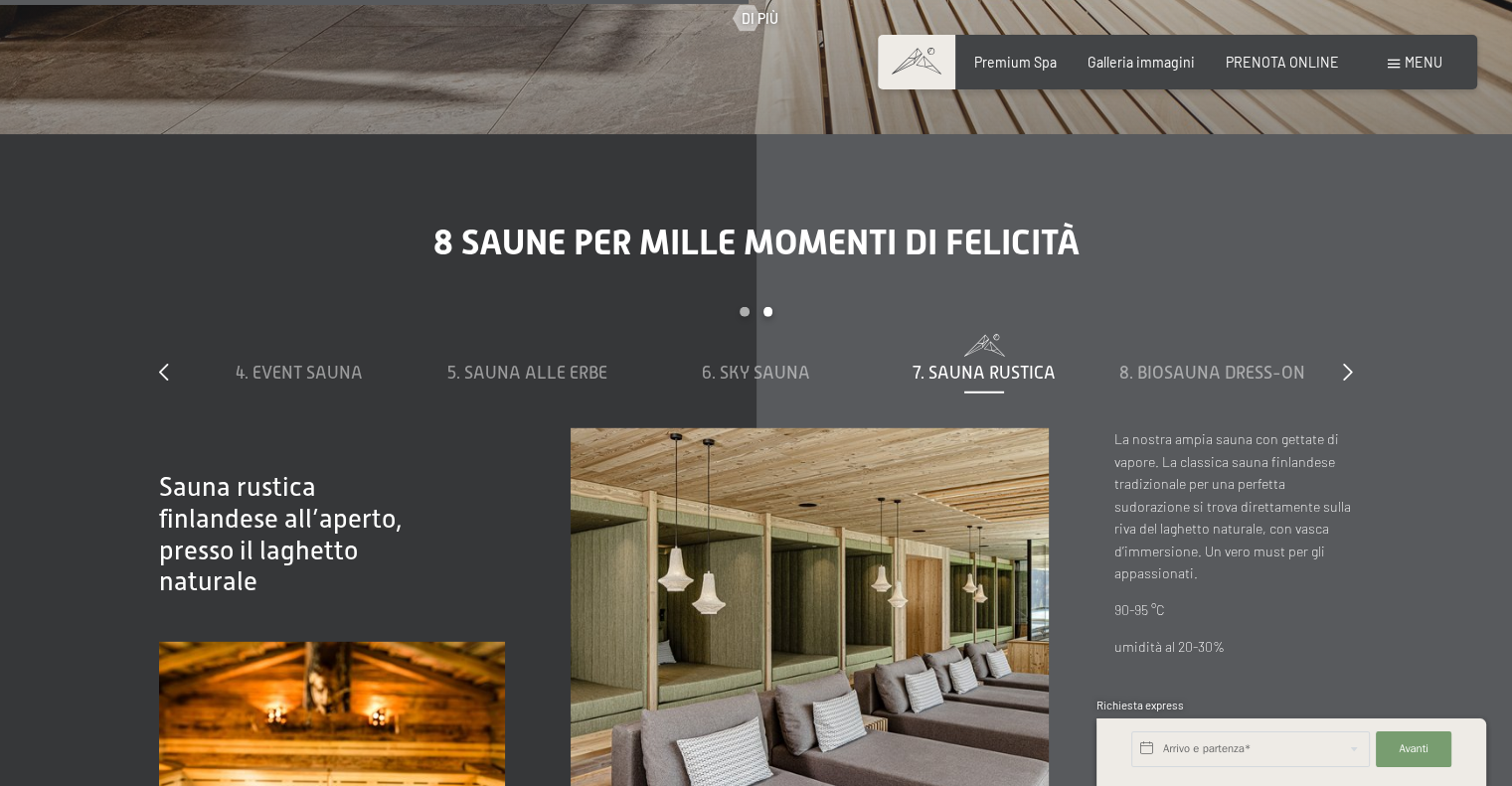 click at bounding box center (1394, 64) 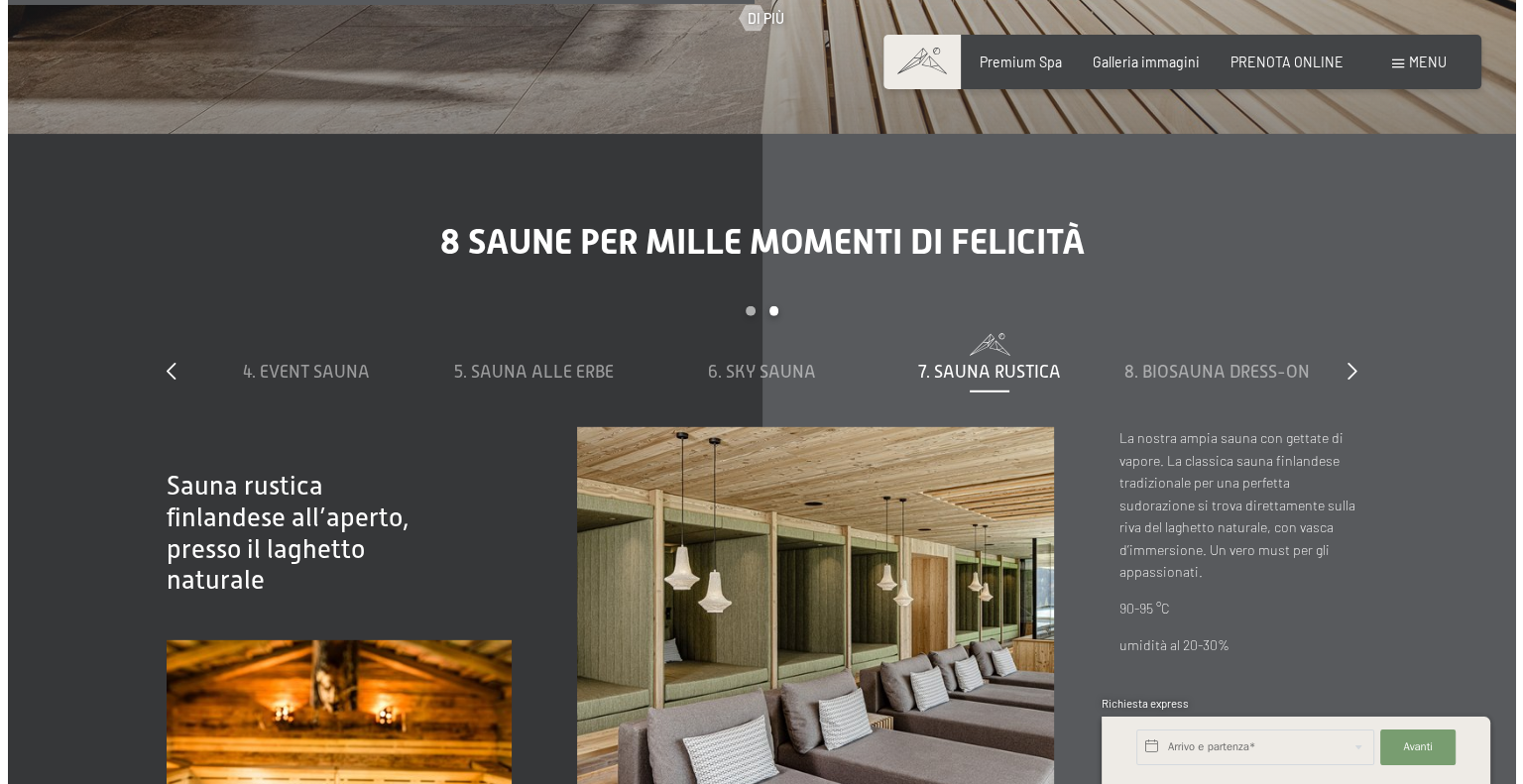 scroll, scrollTop: 5593, scrollLeft: 0, axis: vertical 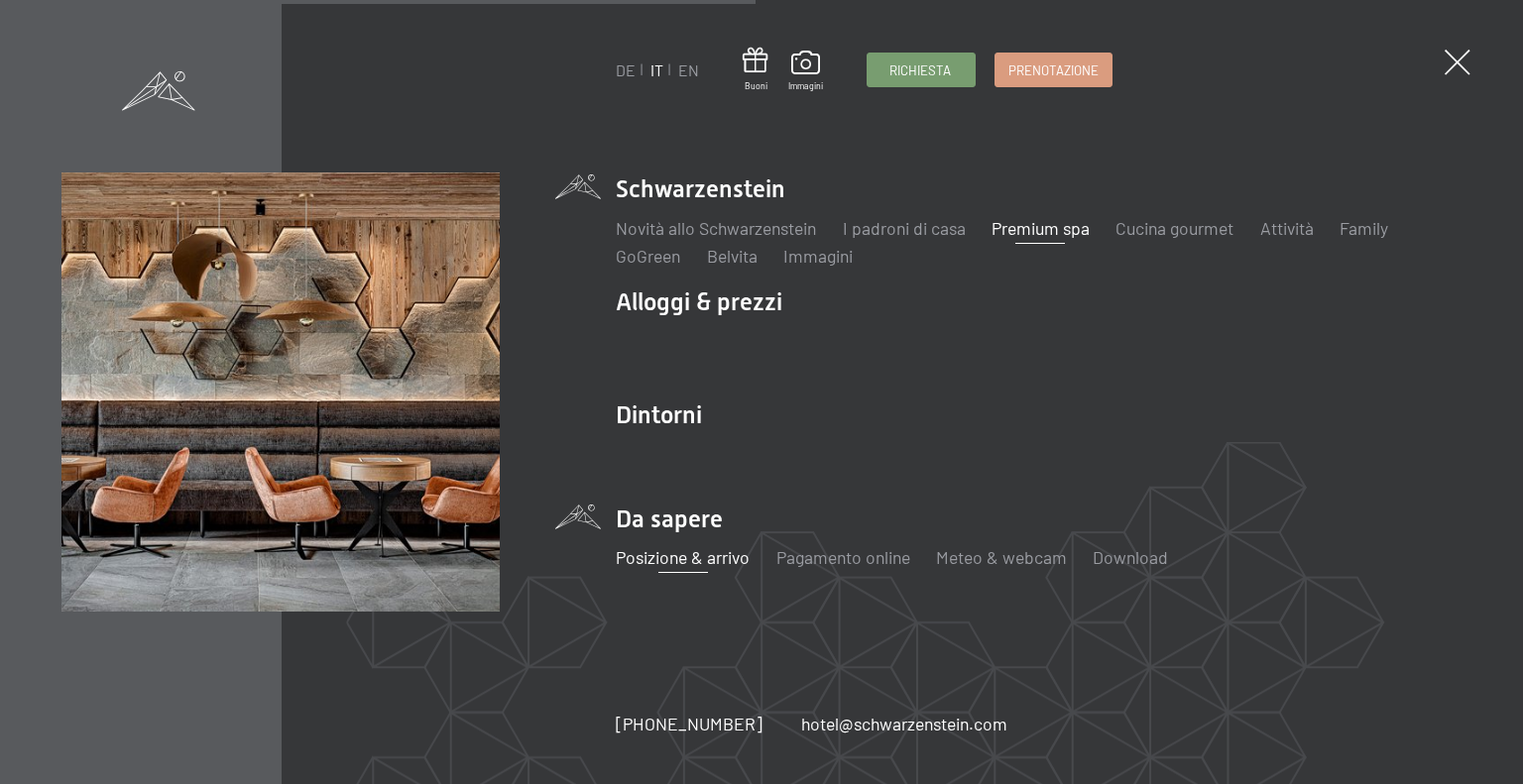 click on "Posizione & arrivo" at bounding box center [682, 557] 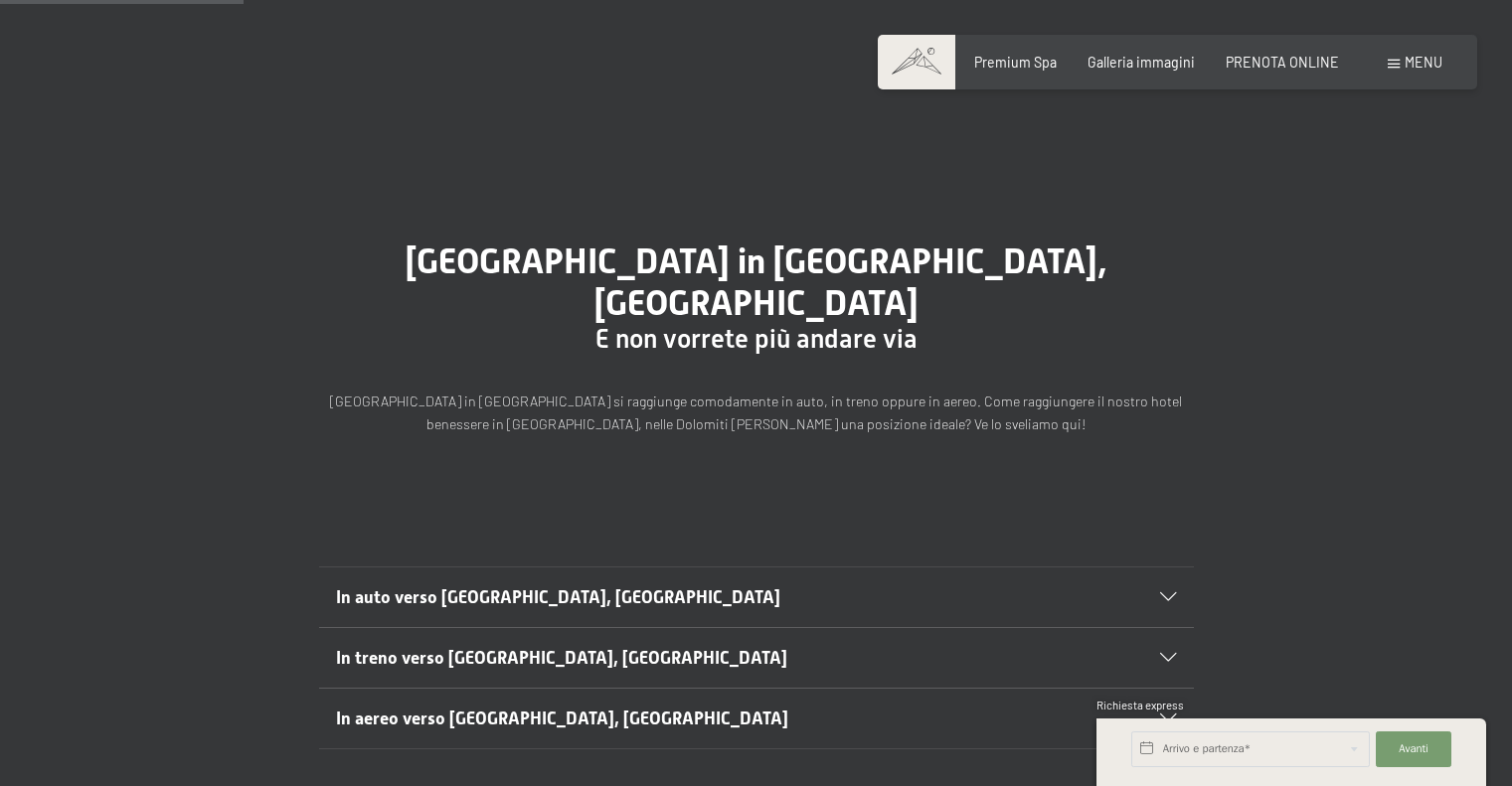 scroll, scrollTop: 473, scrollLeft: 0, axis: vertical 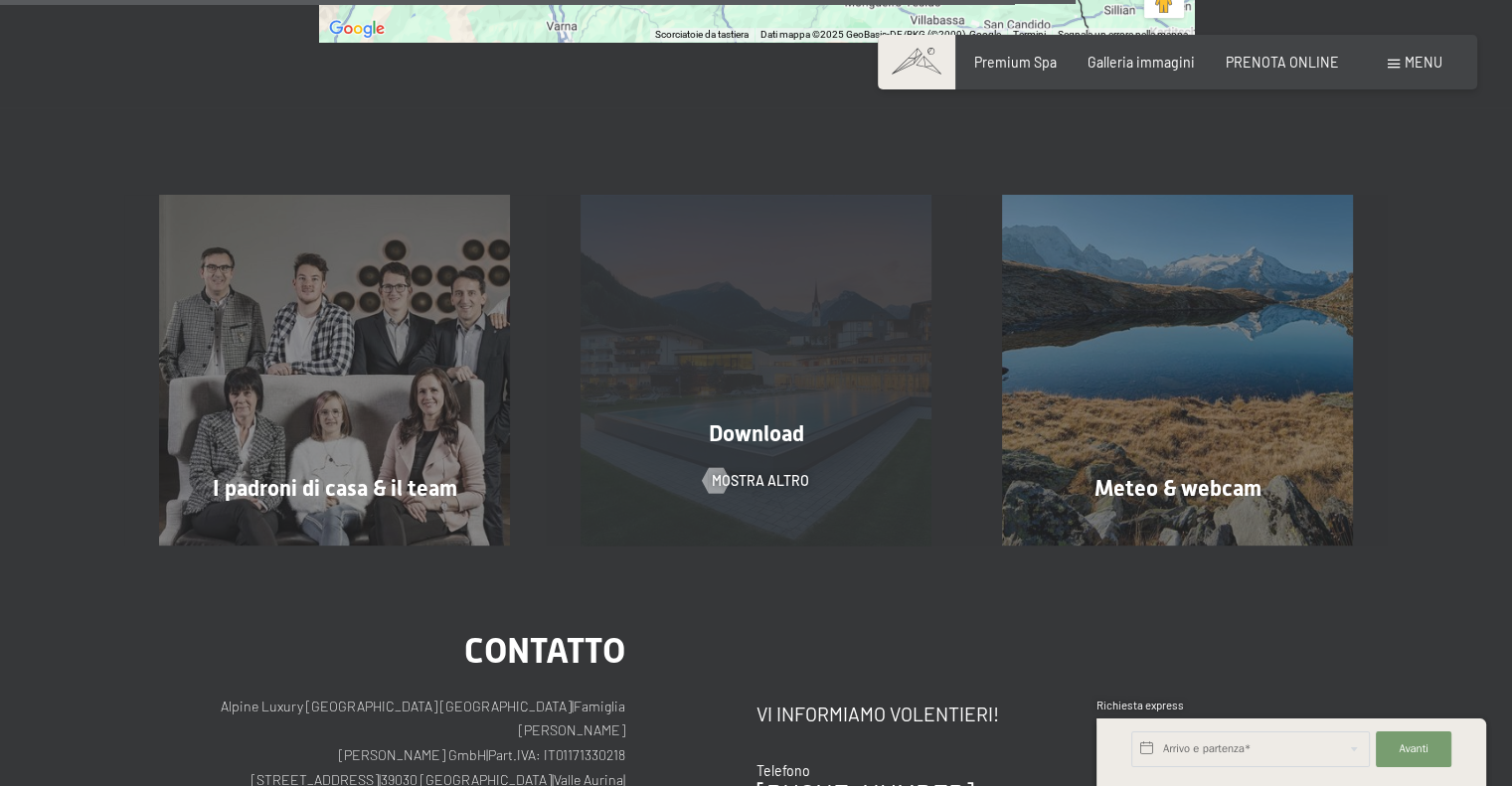 click on "Download           mostra altro" at bounding box center [756, 370] 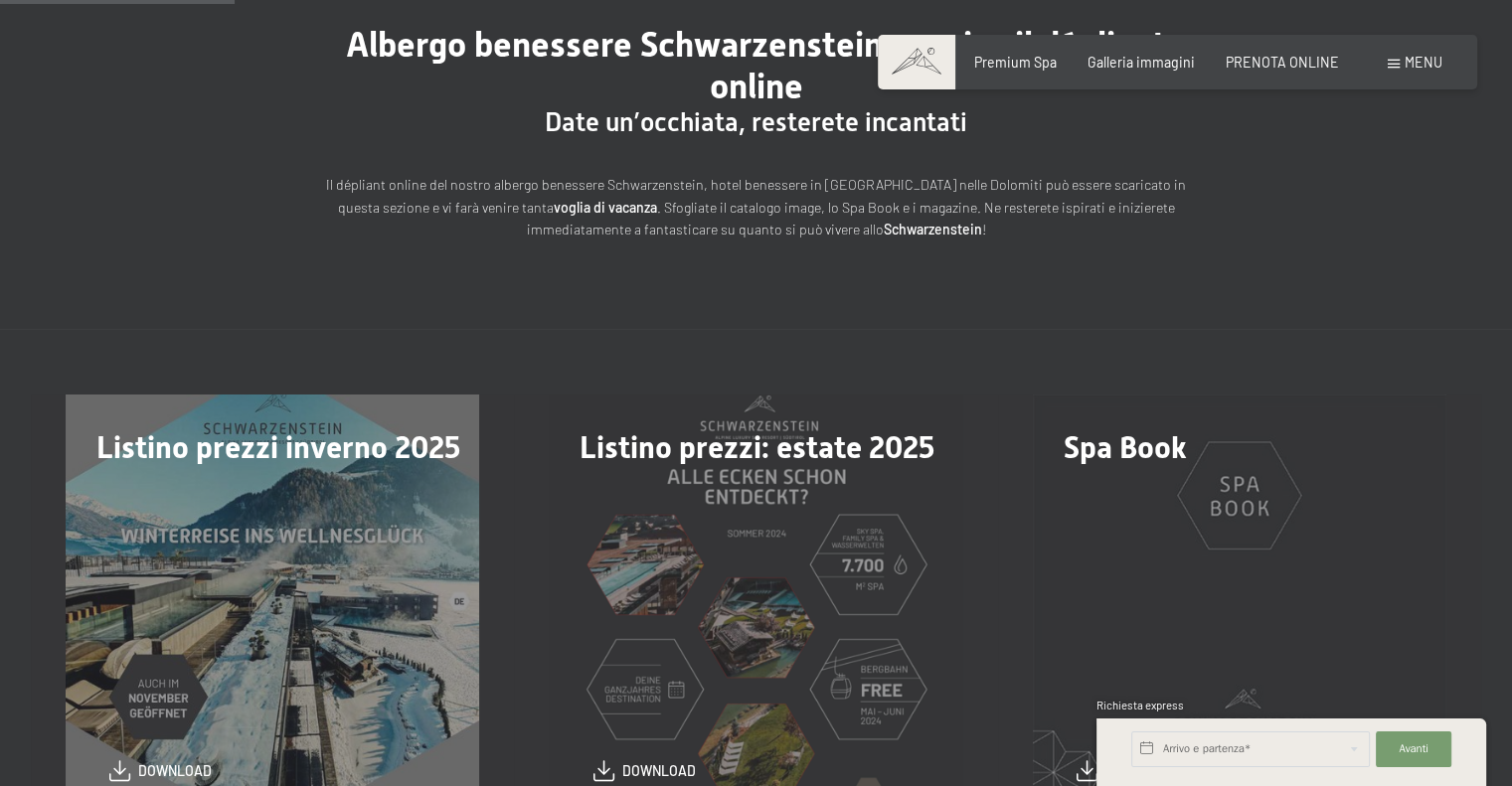 scroll, scrollTop: 362, scrollLeft: 0, axis: vertical 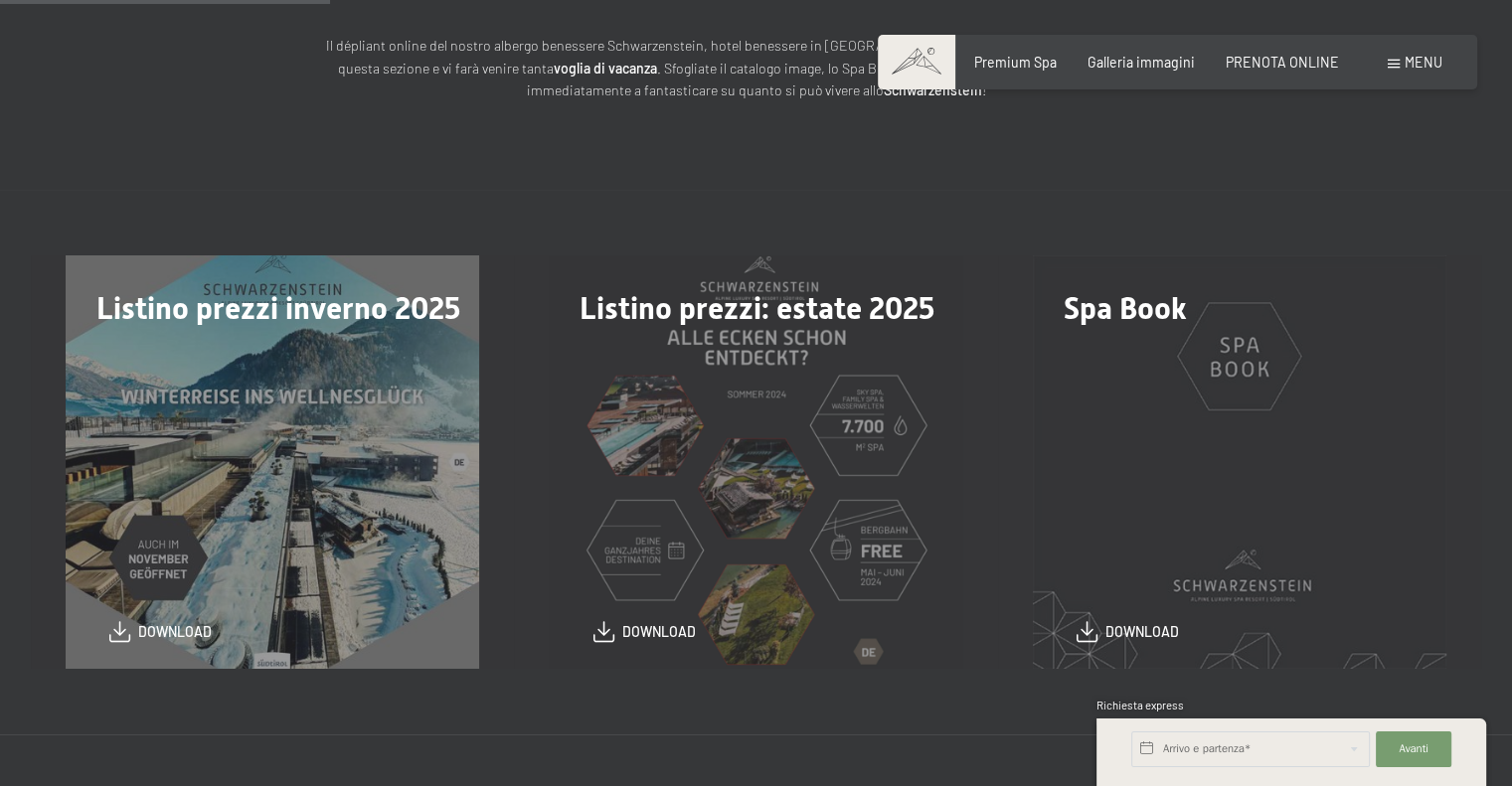 click on "Spa Book             download" at bounding box center [1240, 462] 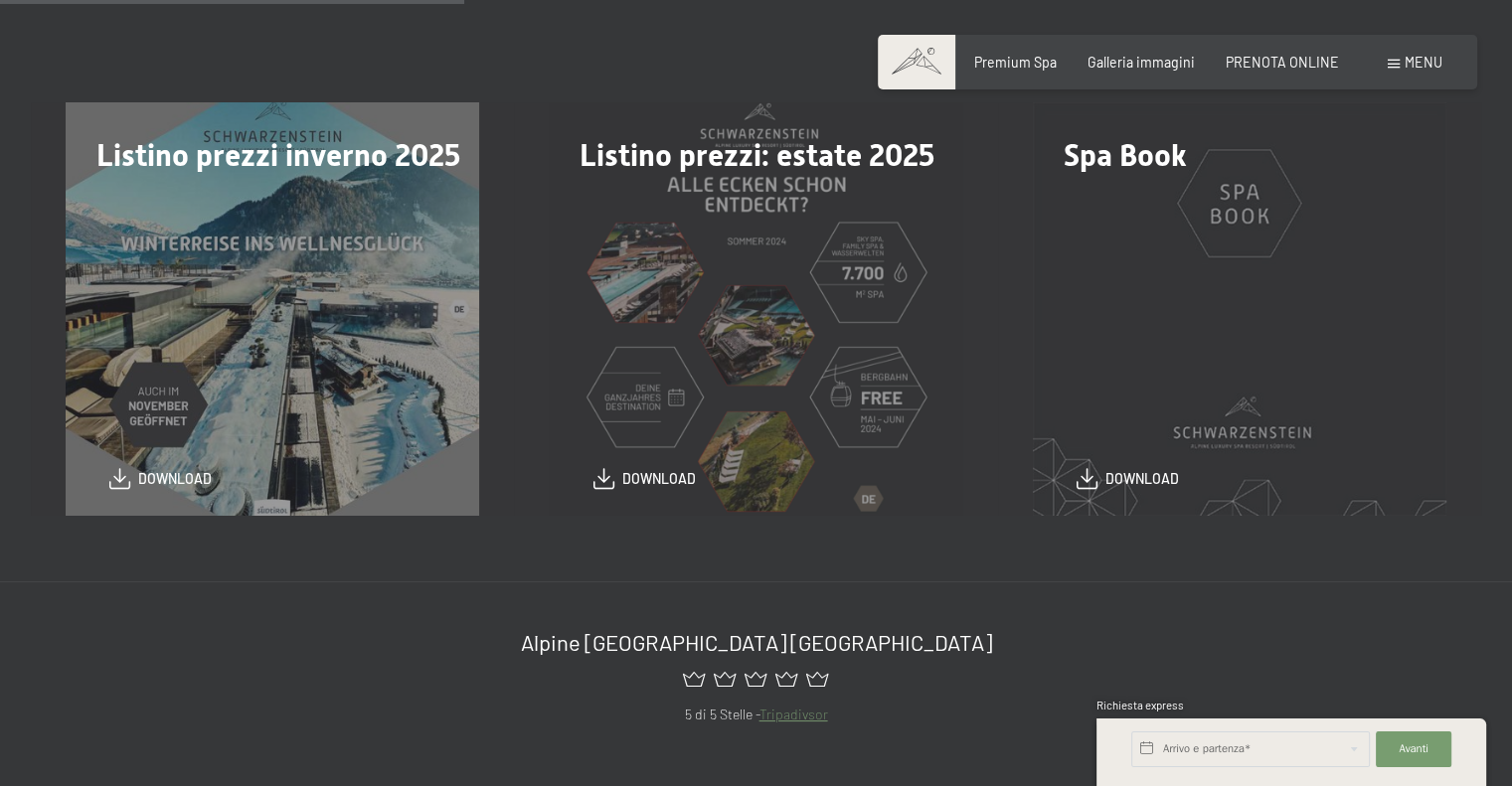 scroll, scrollTop: 529, scrollLeft: 0, axis: vertical 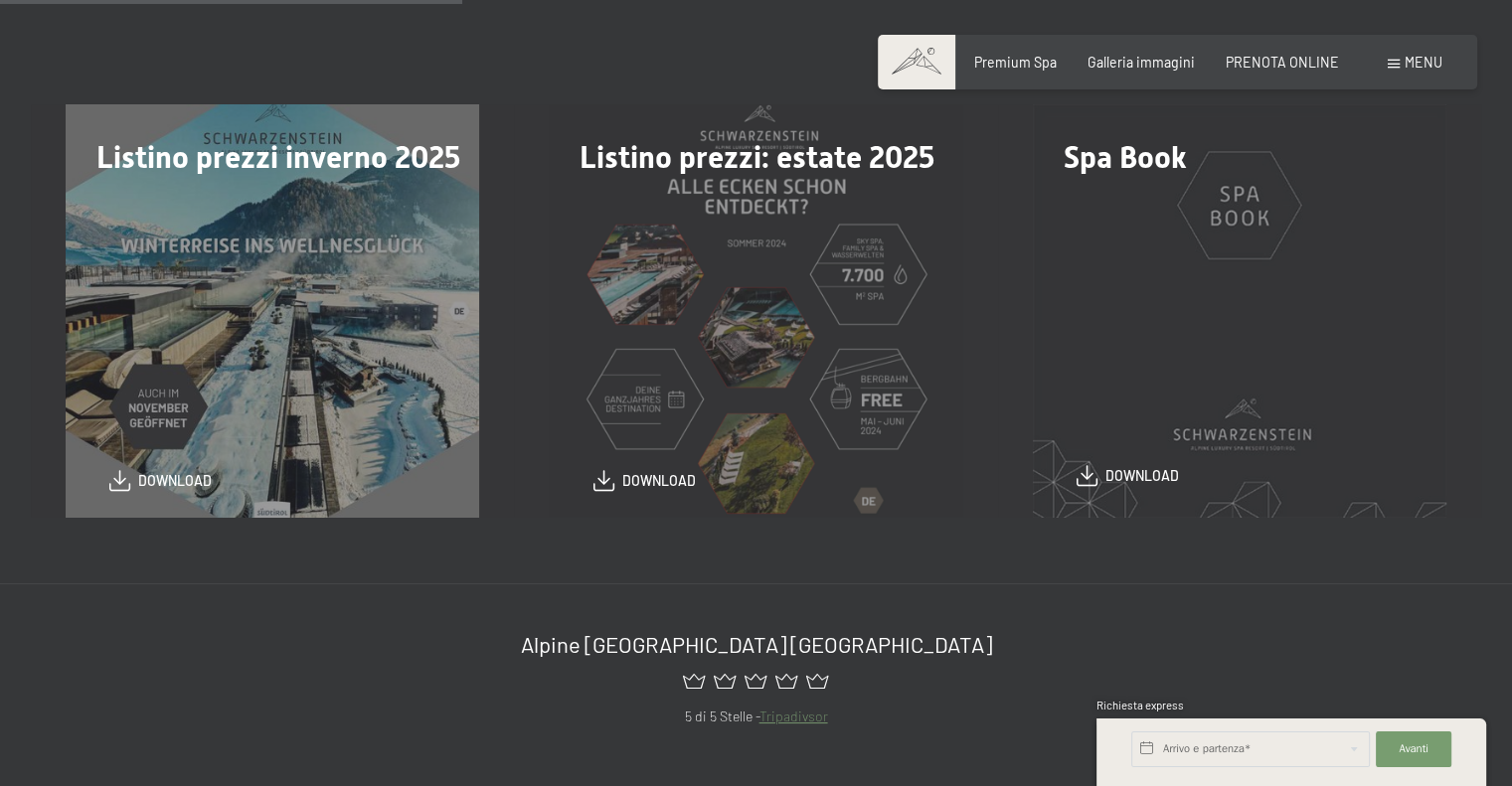 click on "download" at bounding box center (1142, 476) 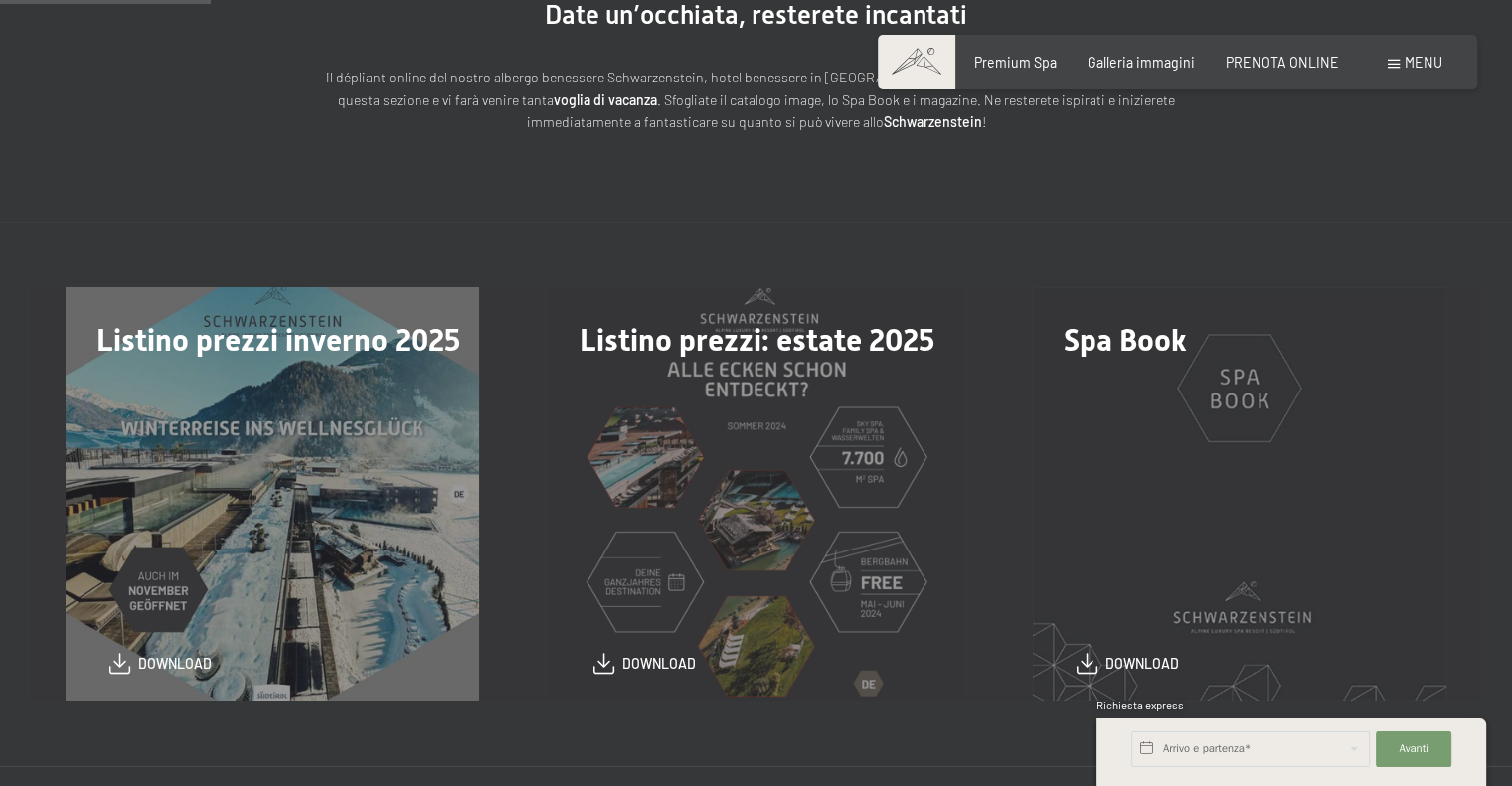 scroll, scrollTop: 0, scrollLeft: 0, axis: both 